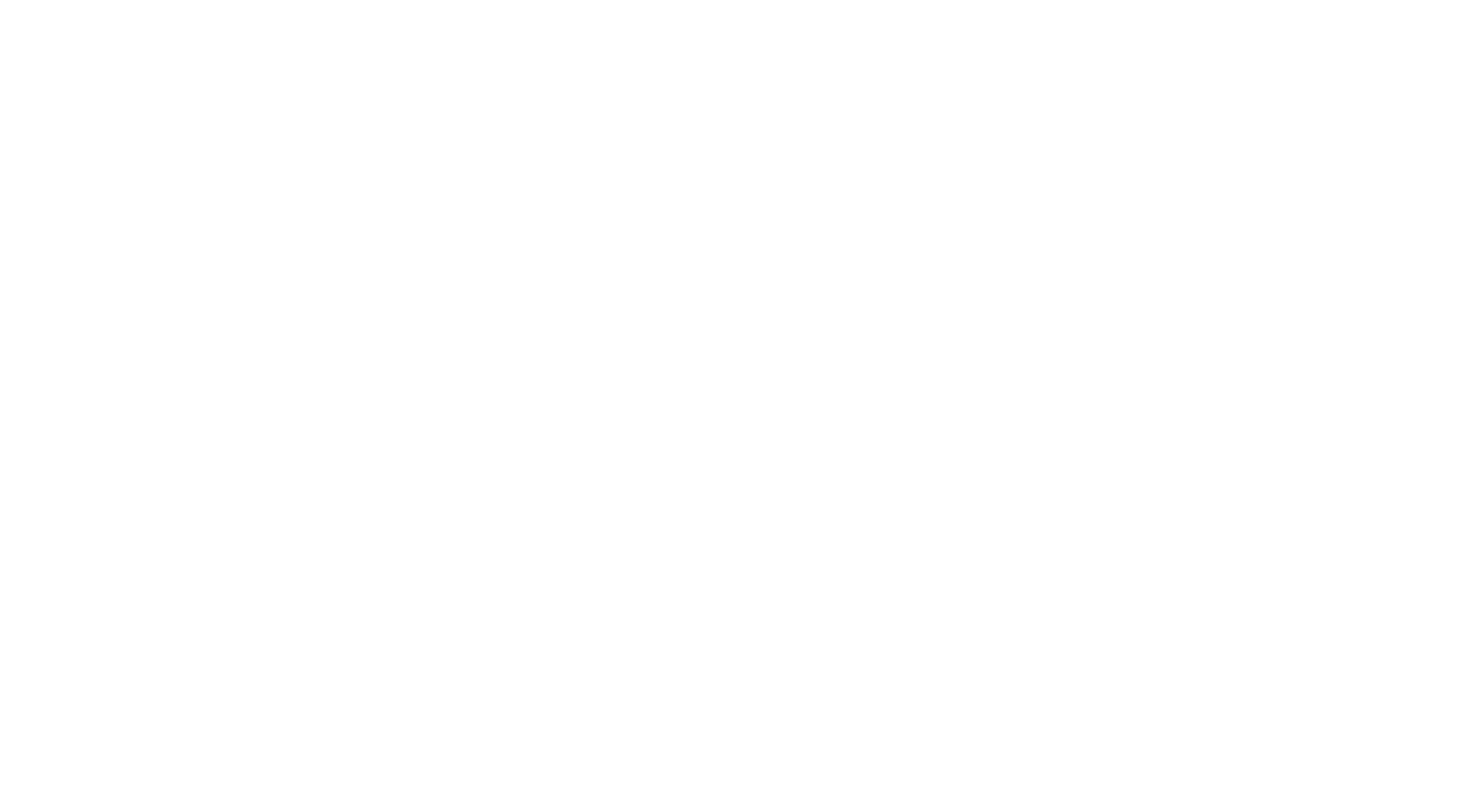scroll, scrollTop: 0, scrollLeft: 0, axis: both 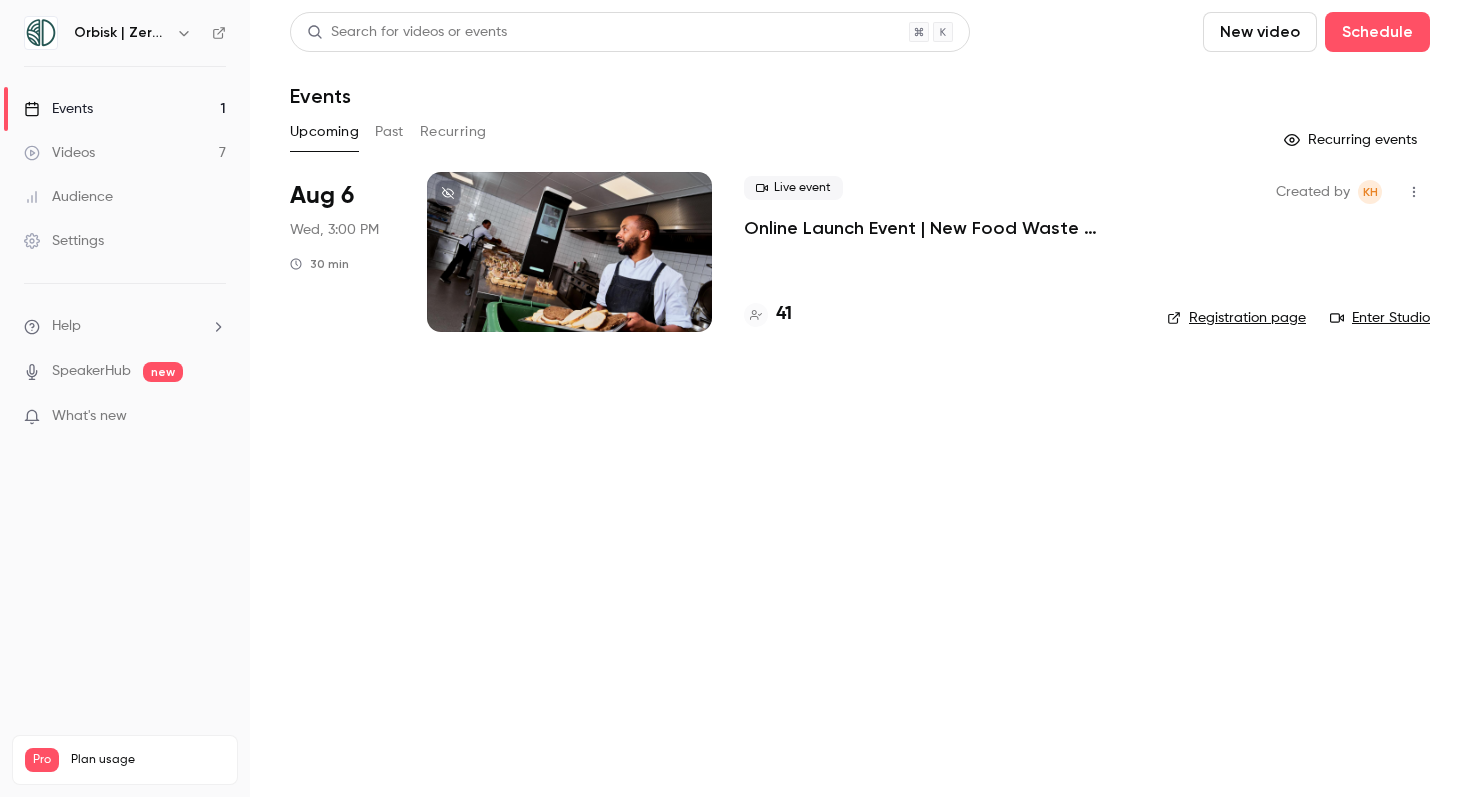 click at bounding box center (569, 252) 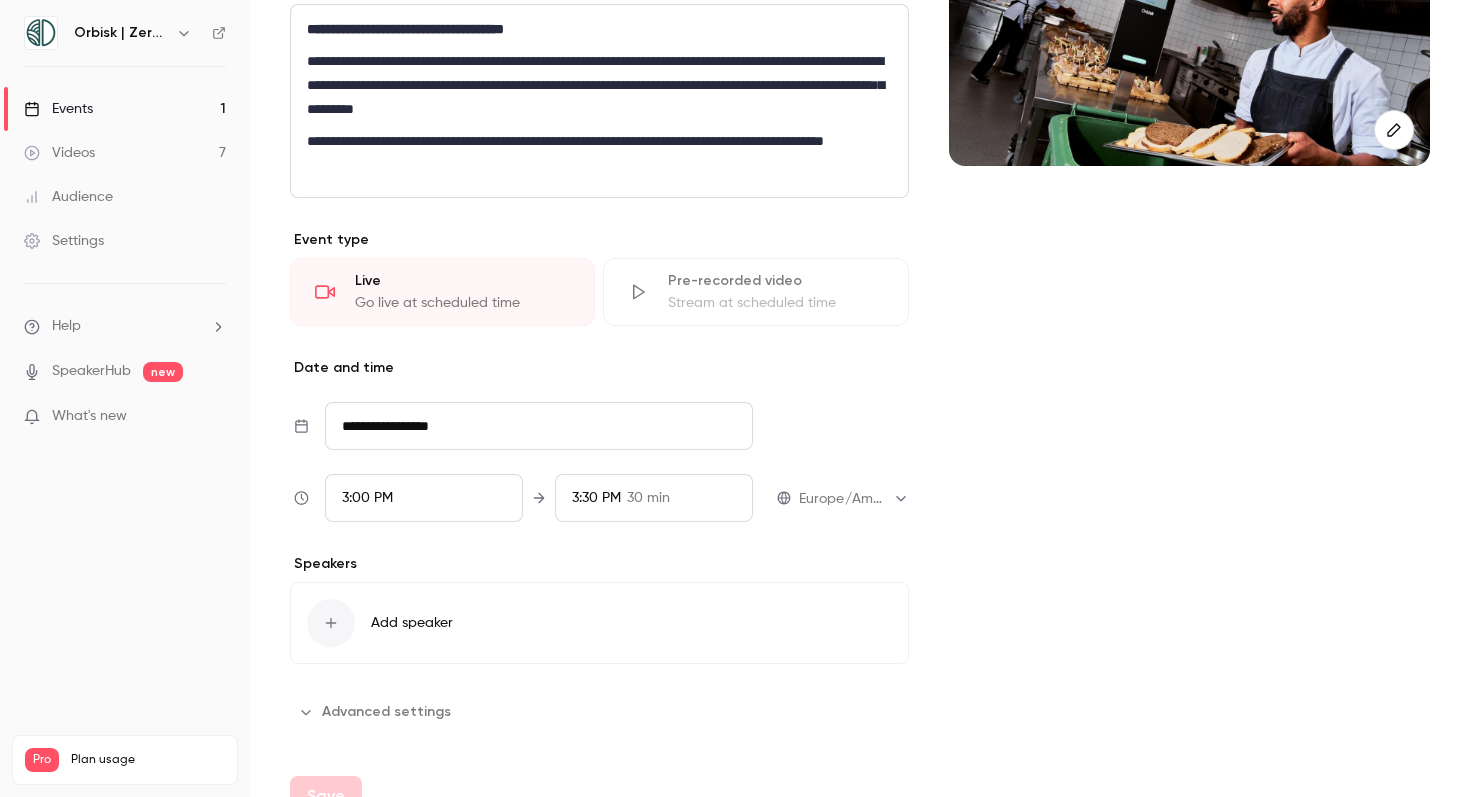 scroll, scrollTop: 310, scrollLeft: 0, axis: vertical 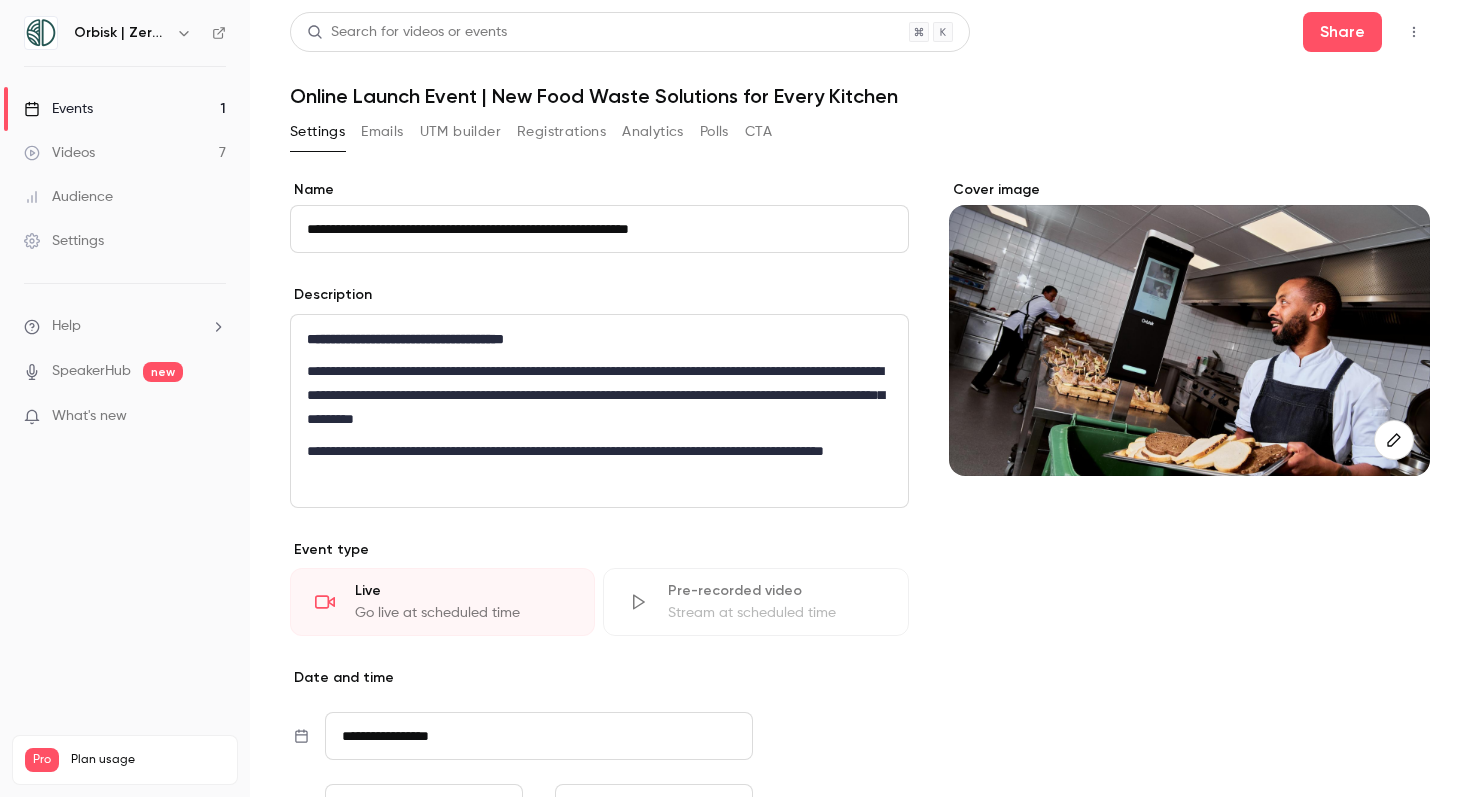 click on "Events 1" at bounding box center [125, 109] 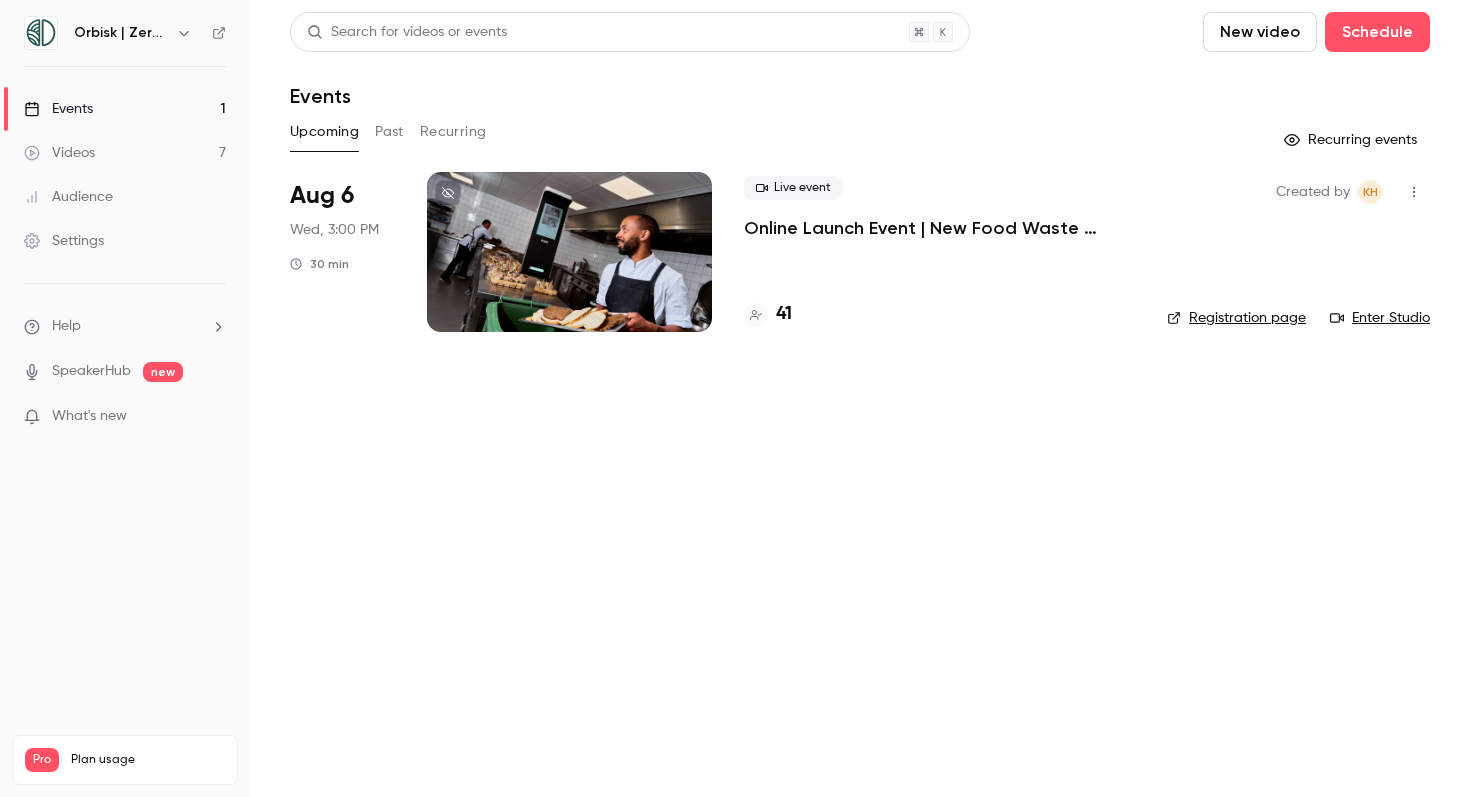 click on "Enter Studio" at bounding box center (1380, 318) 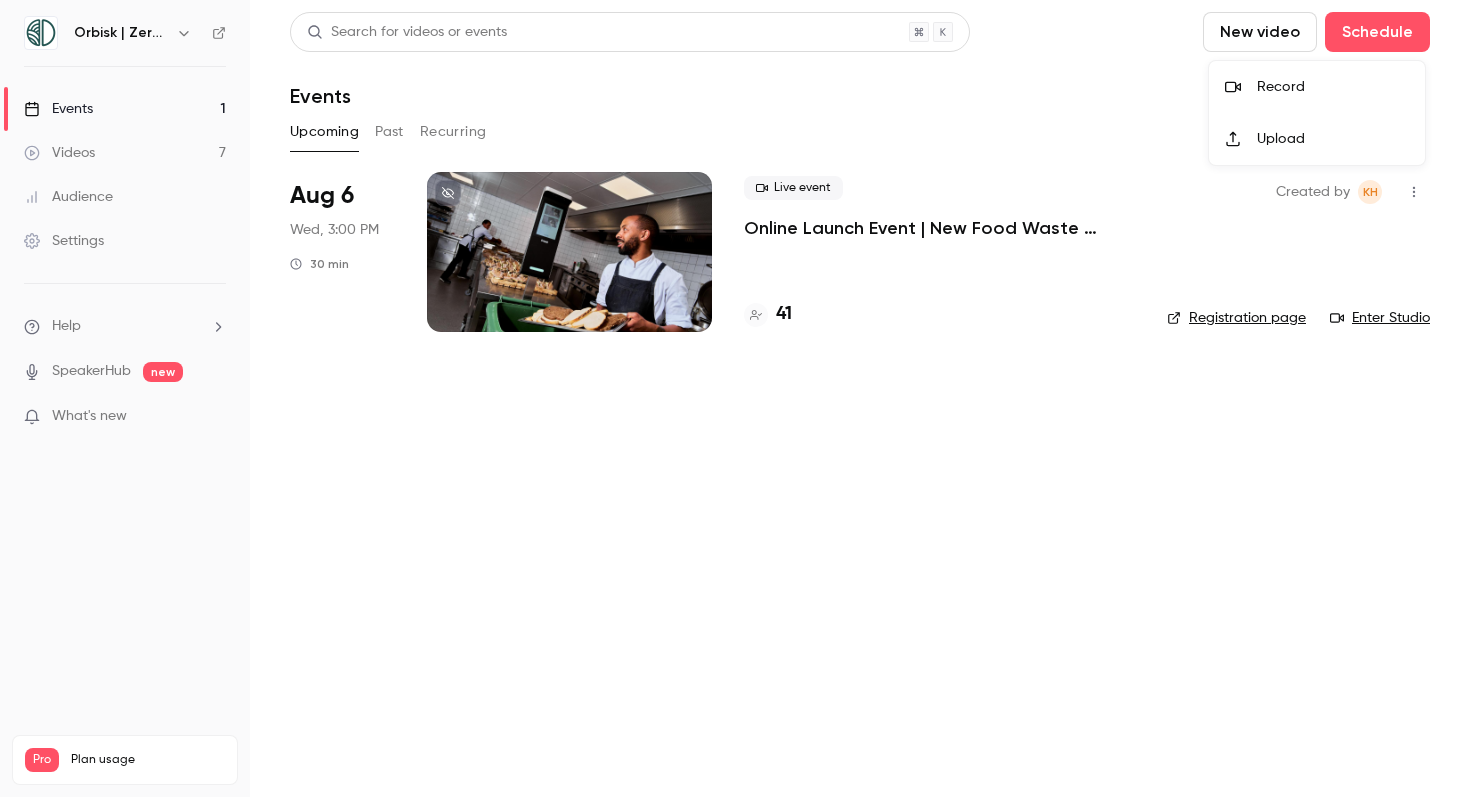 click at bounding box center (735, 398) 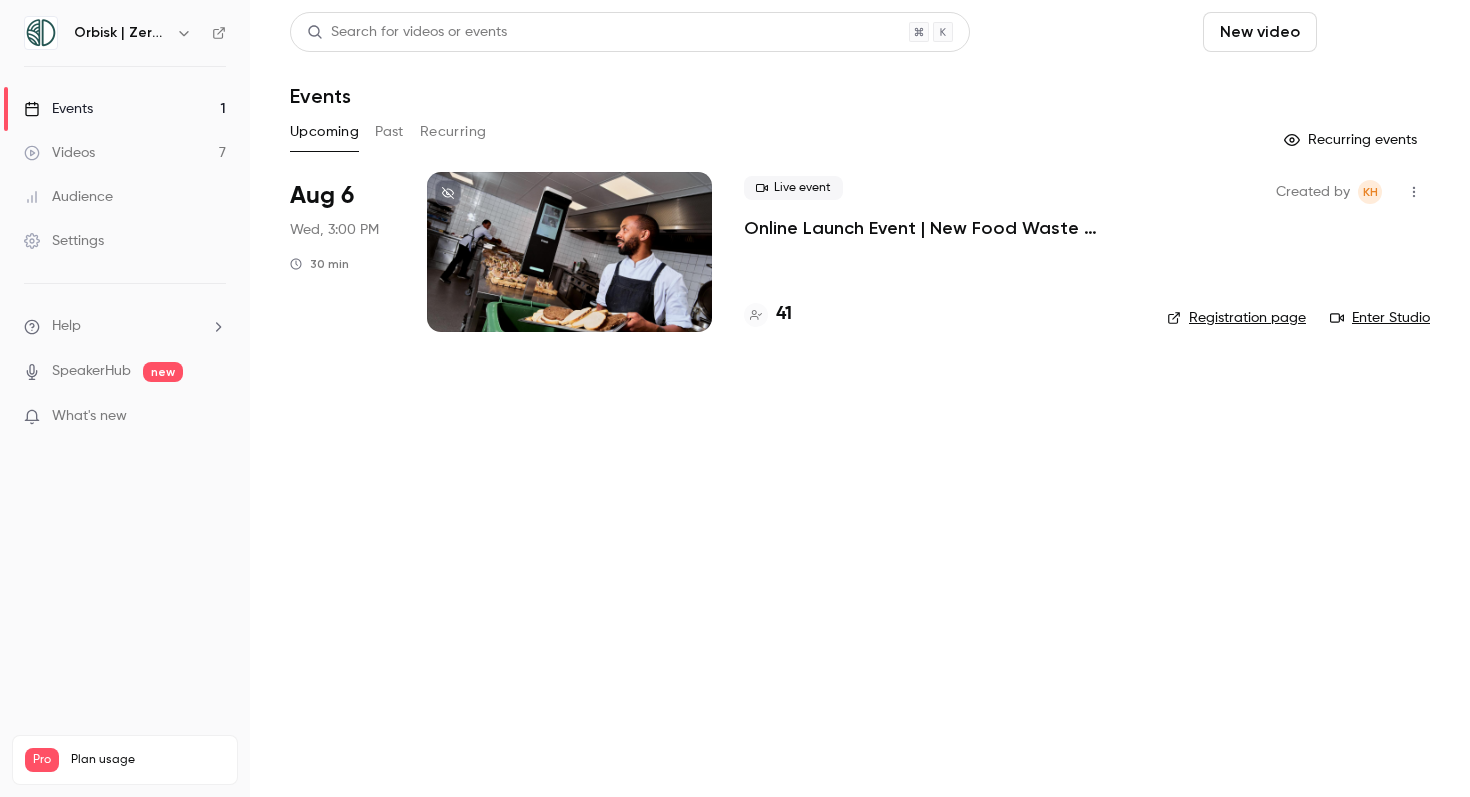 click on "Schedule" at bounding box center (1377, 32) 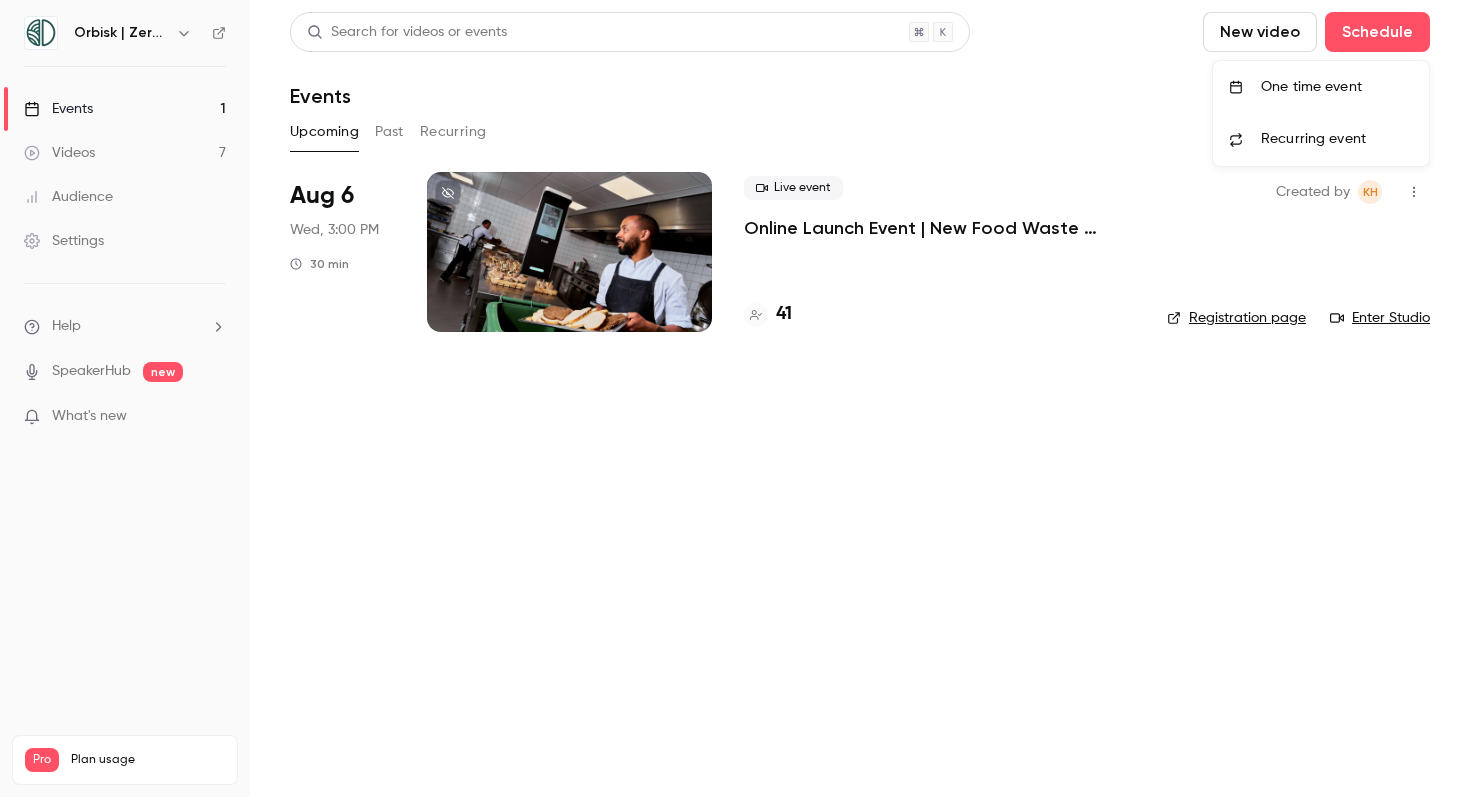 click on "One time event" at bounding box center (1321, 87) 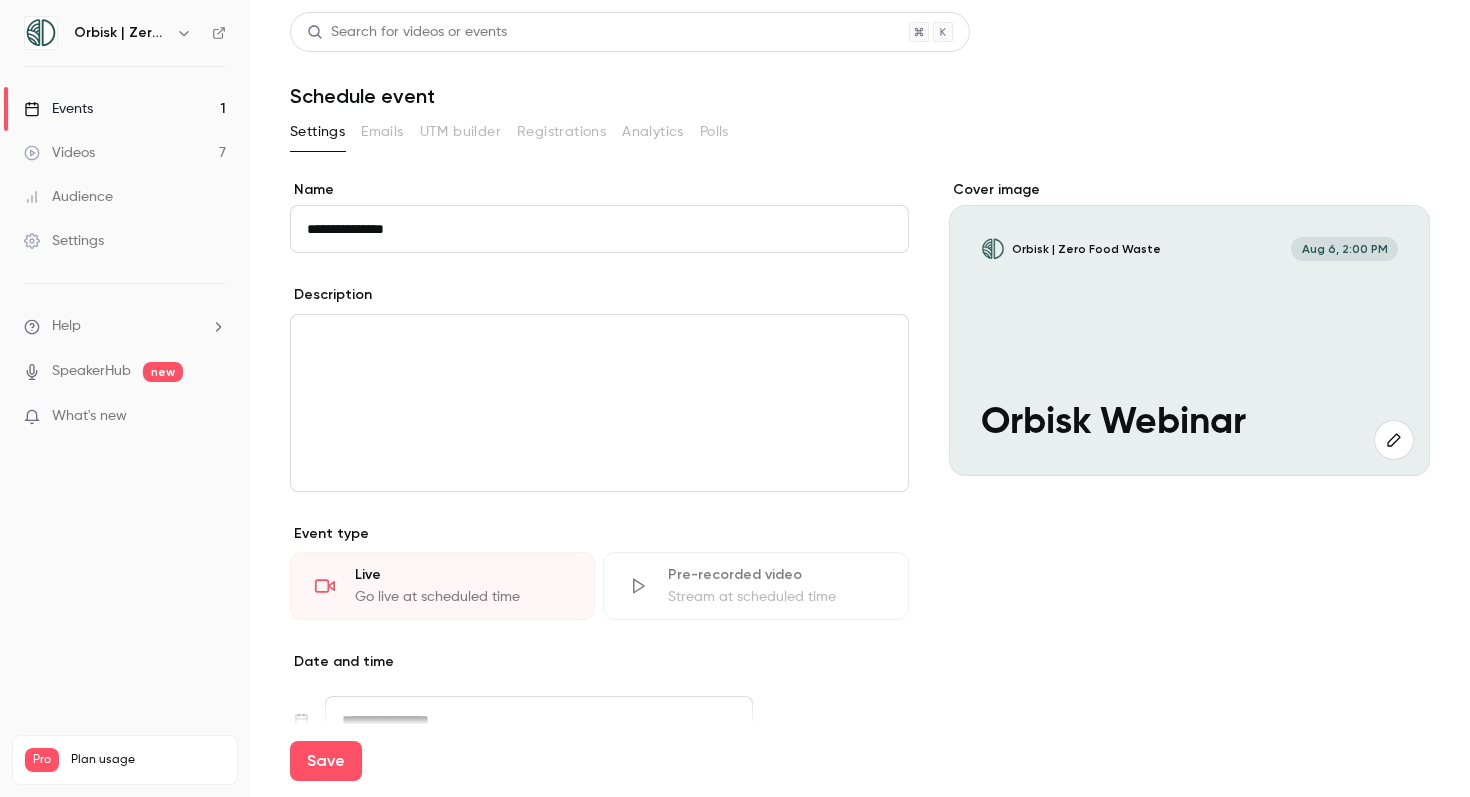 click on "**********" at bounding box center [599, 229] 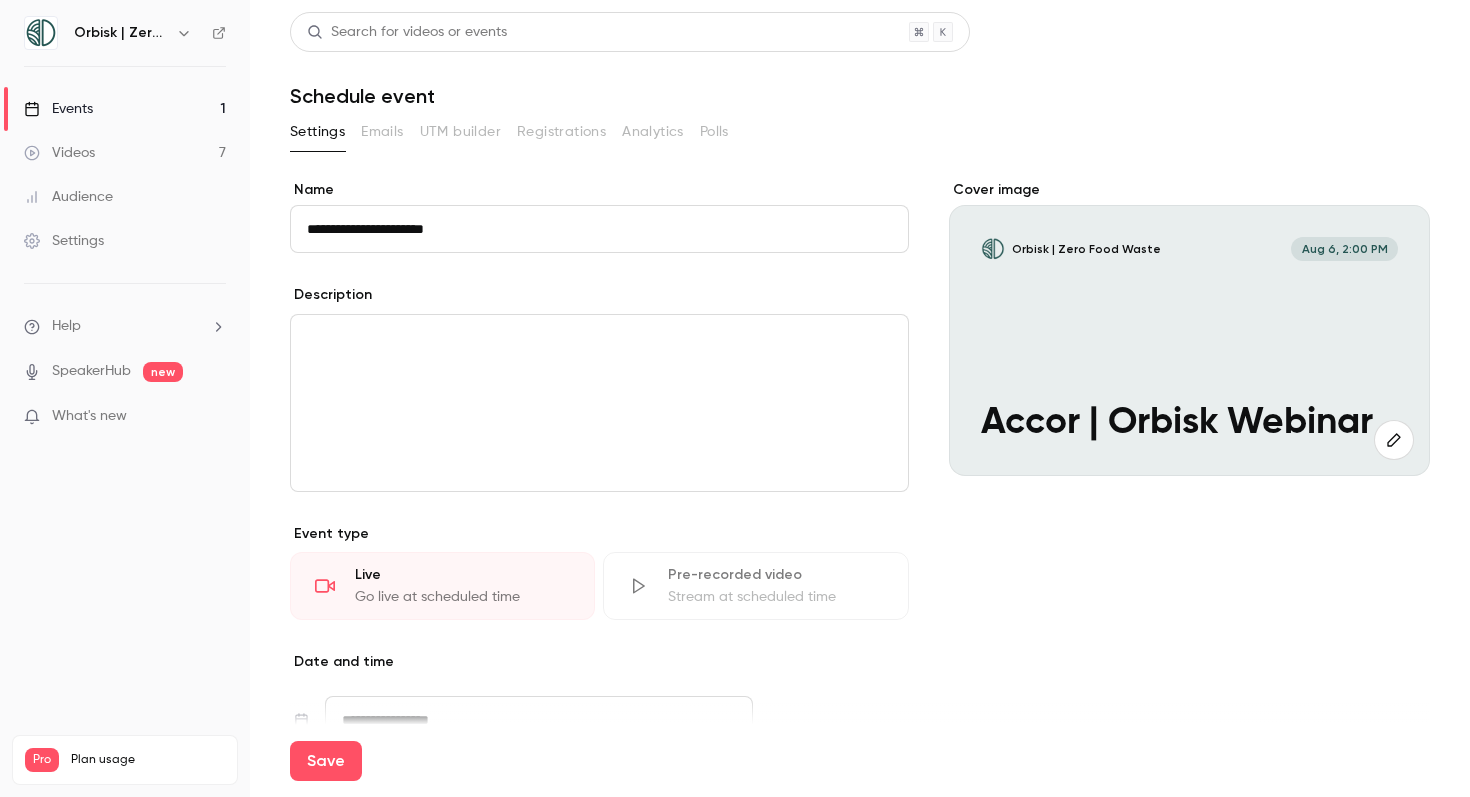 type on "**********" 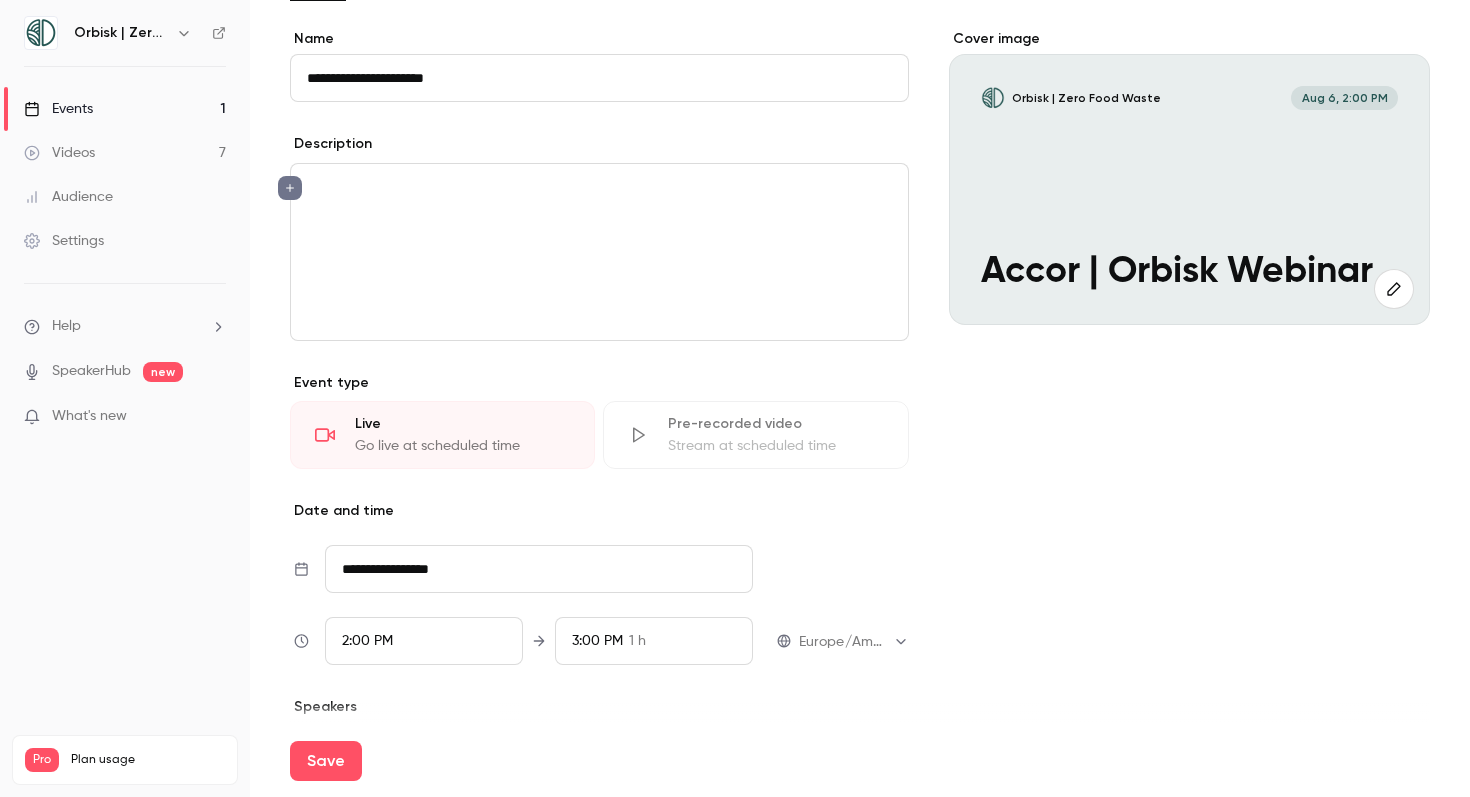 scroll, scrollTop: 184, scrollLeft: 0, axis: vertical 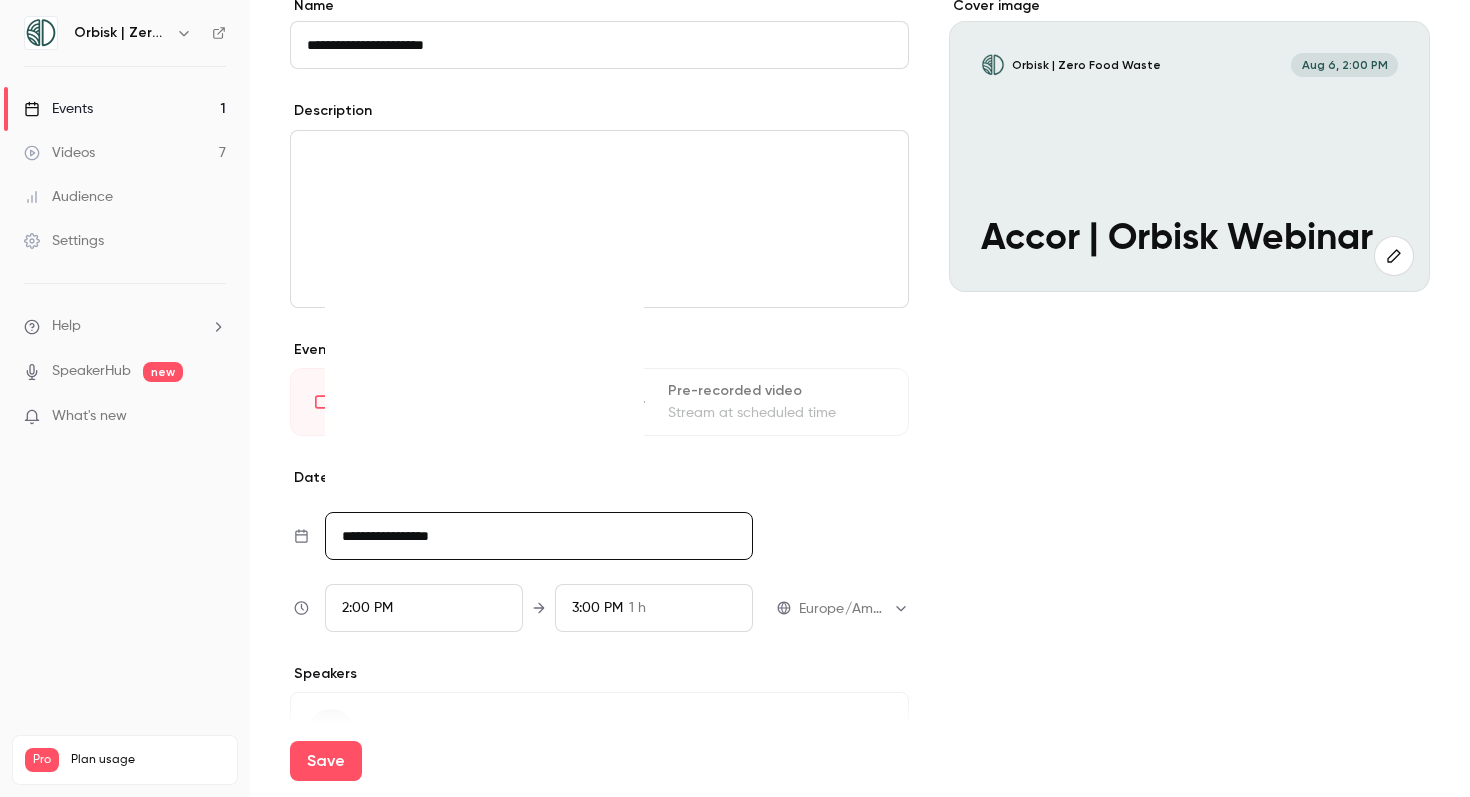 click on "**********" at bounding box center (539, 536) 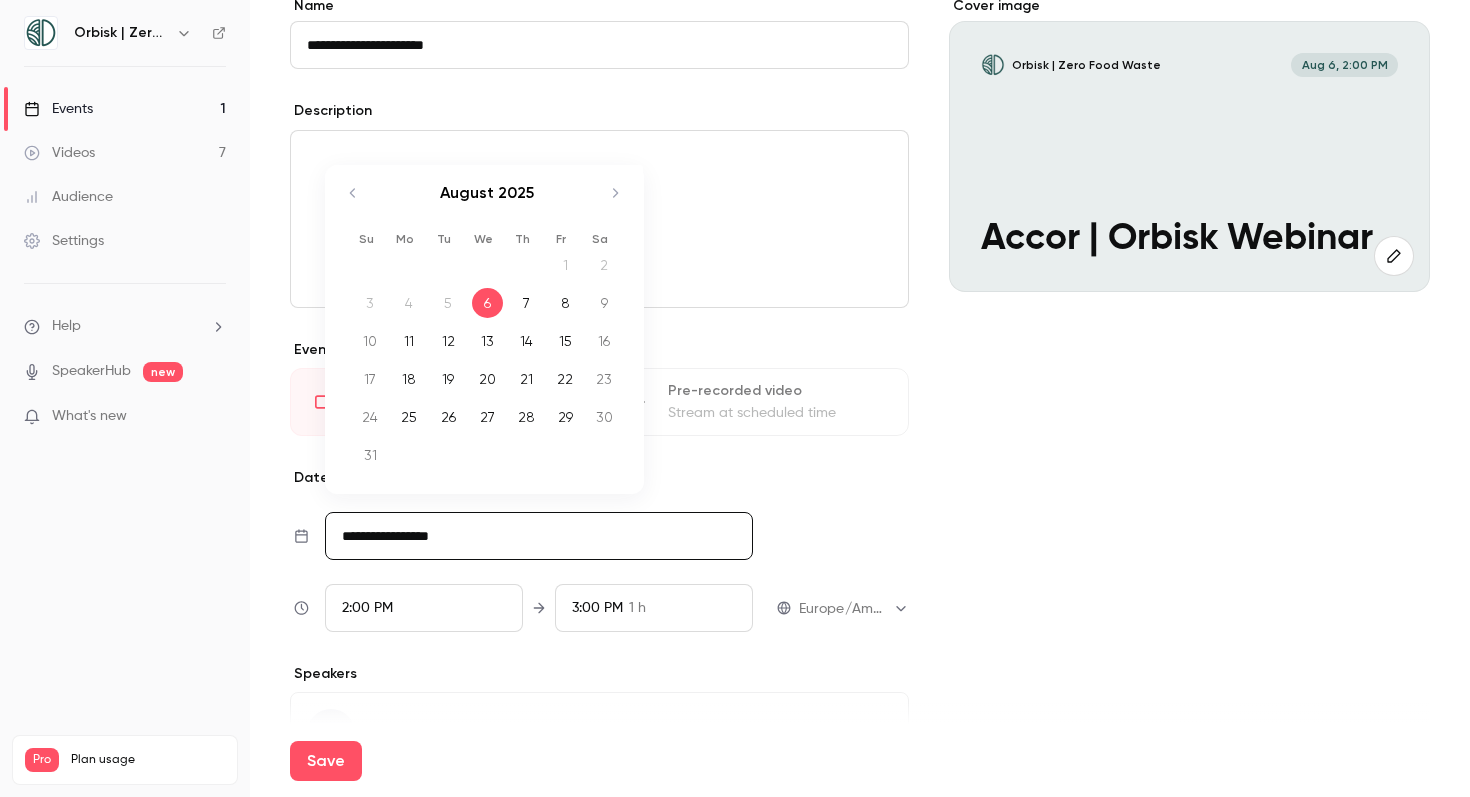 click 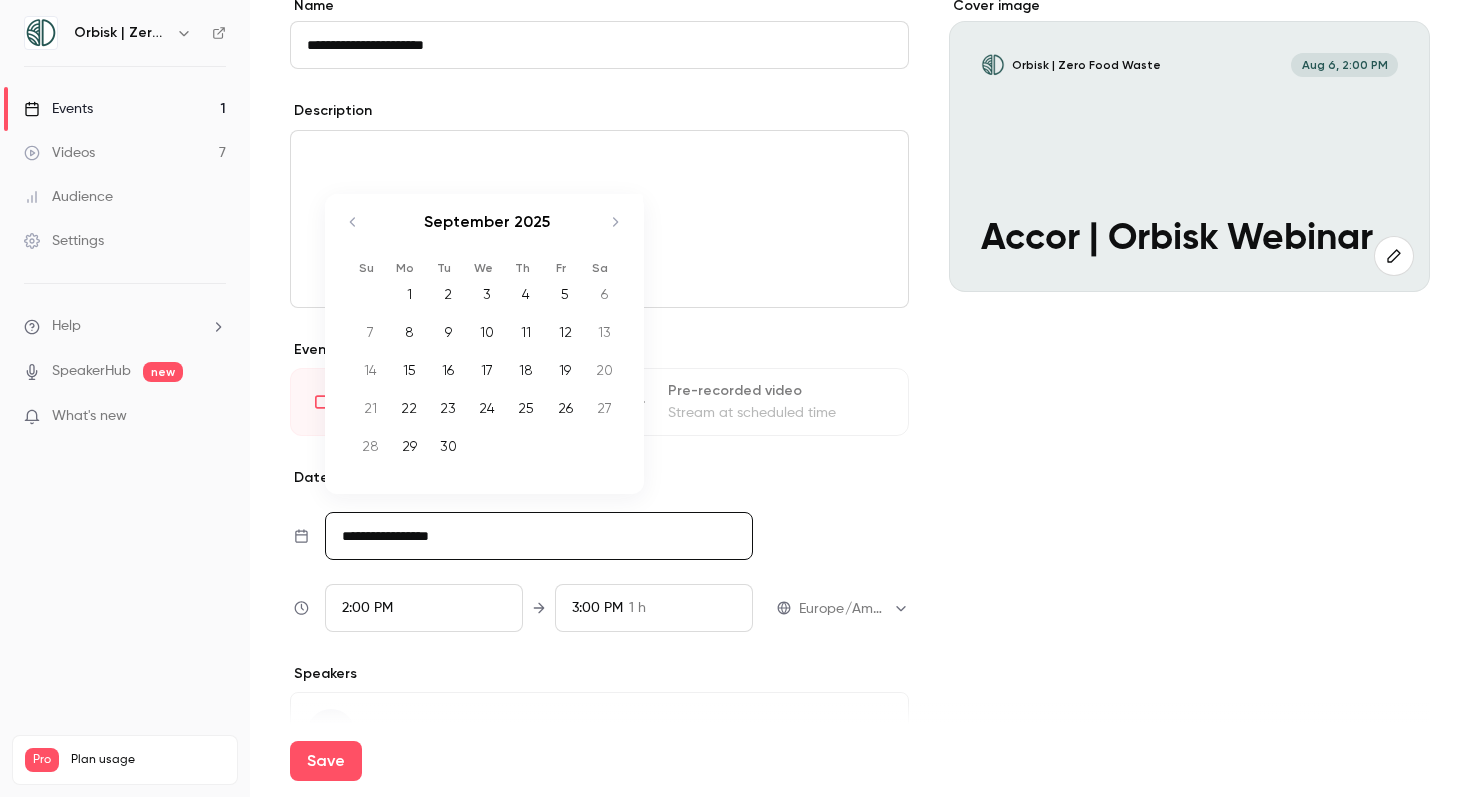 click on "16" at bounding box center [448, 370] 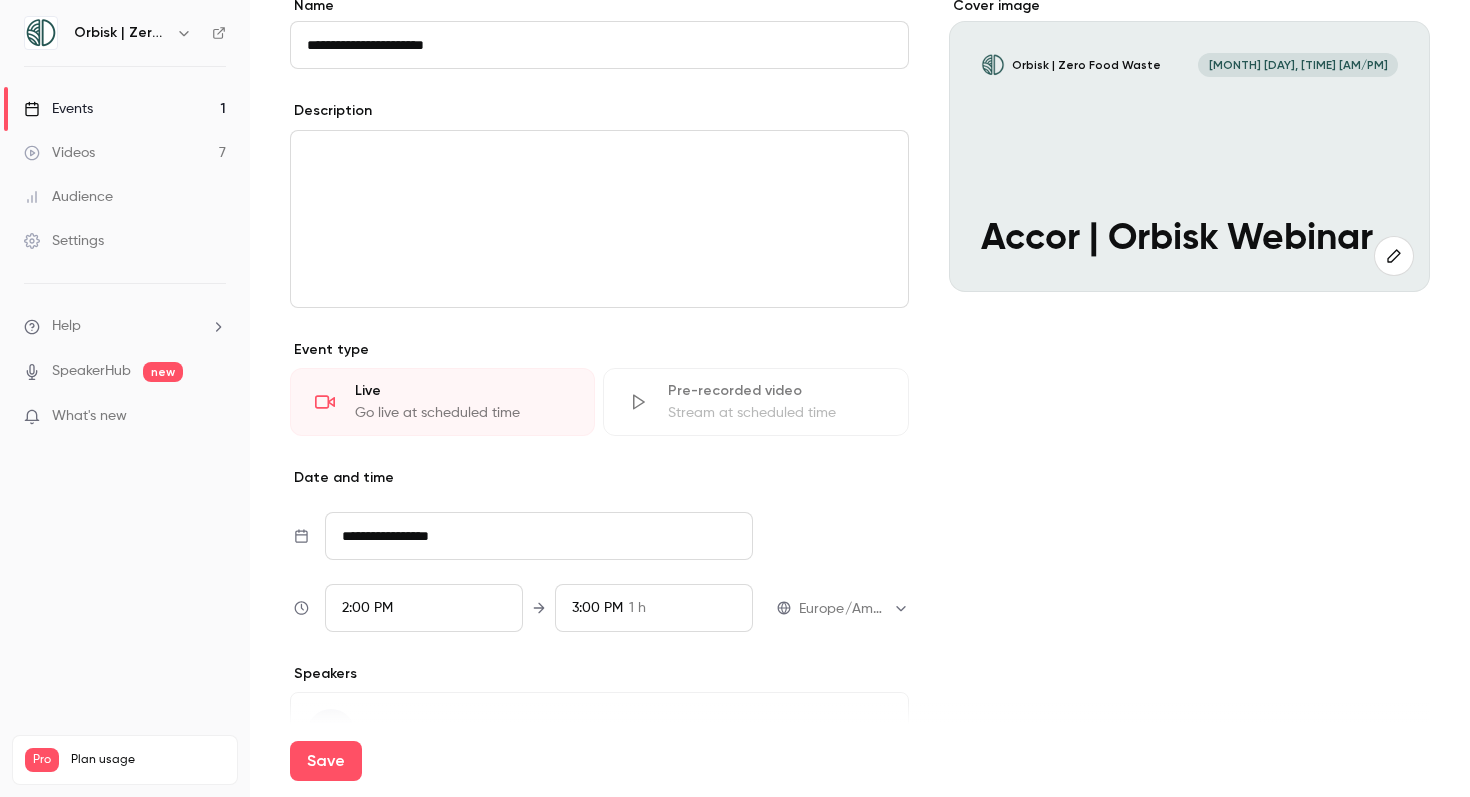 scroll, scrollTop: 321, scrollLeft: 0, axis: vertical 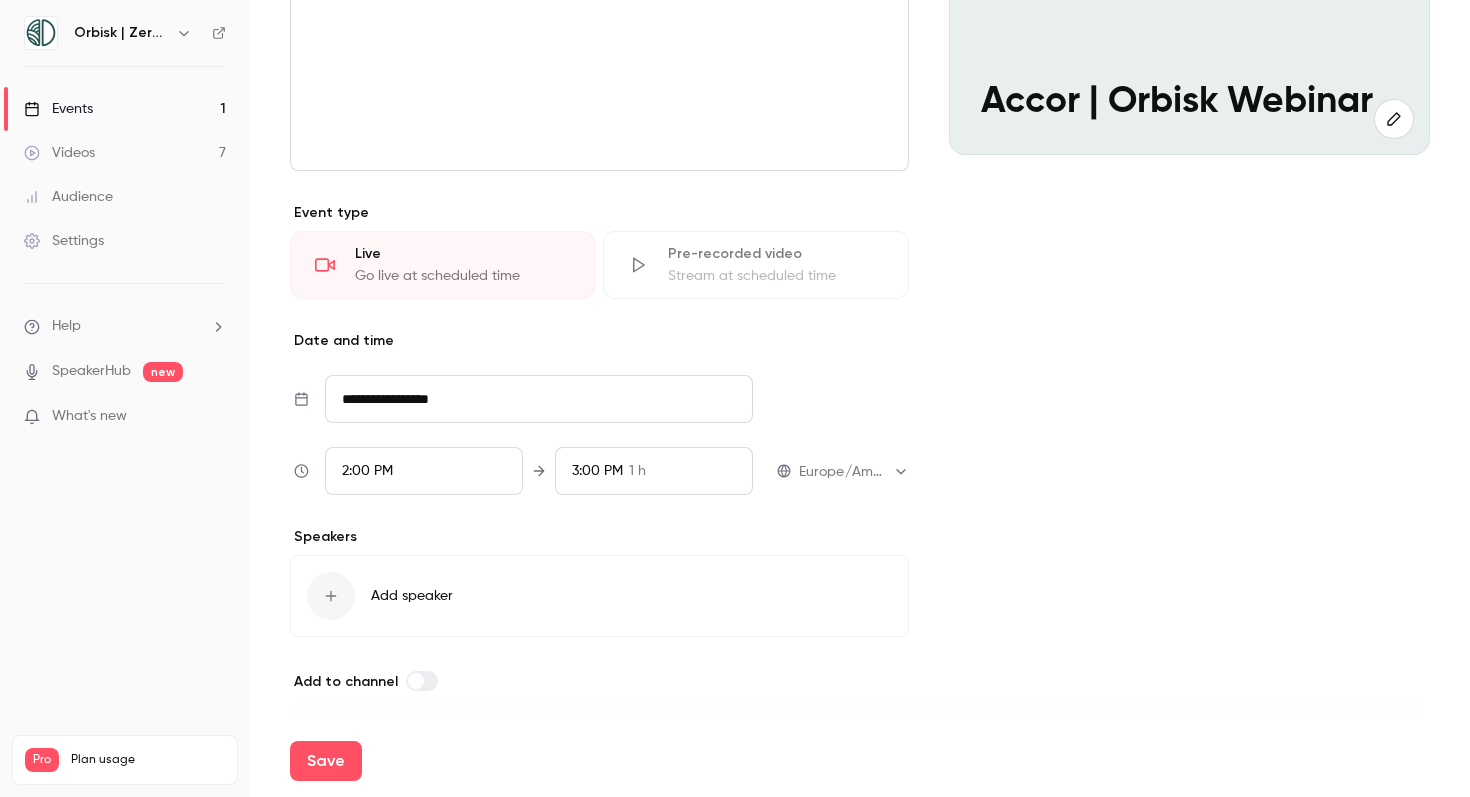 click on "2:00 PM" at bounding box center (424, 471) 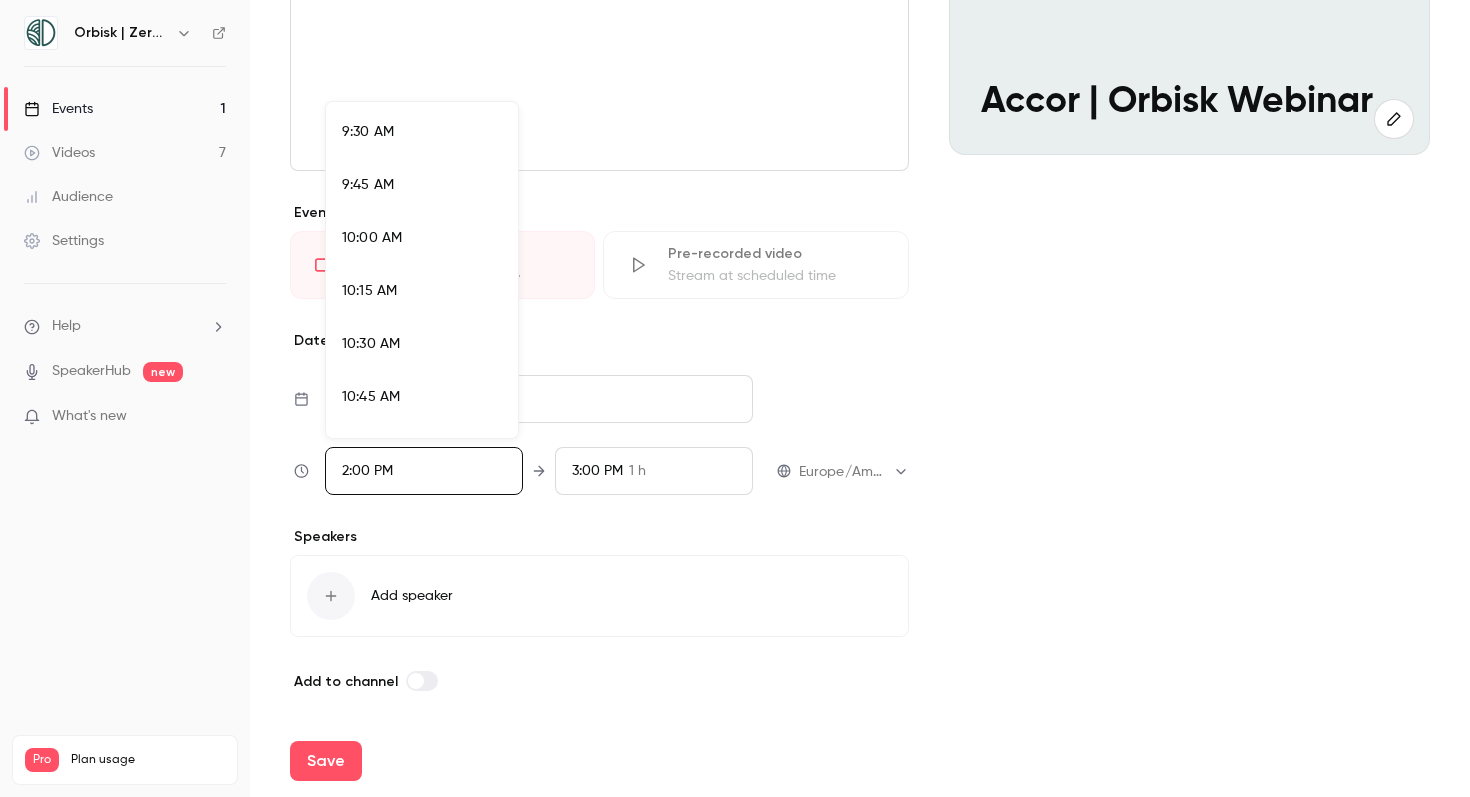 scroll, scrollTop: 2006, scrollLeft: 0, axis: vertical 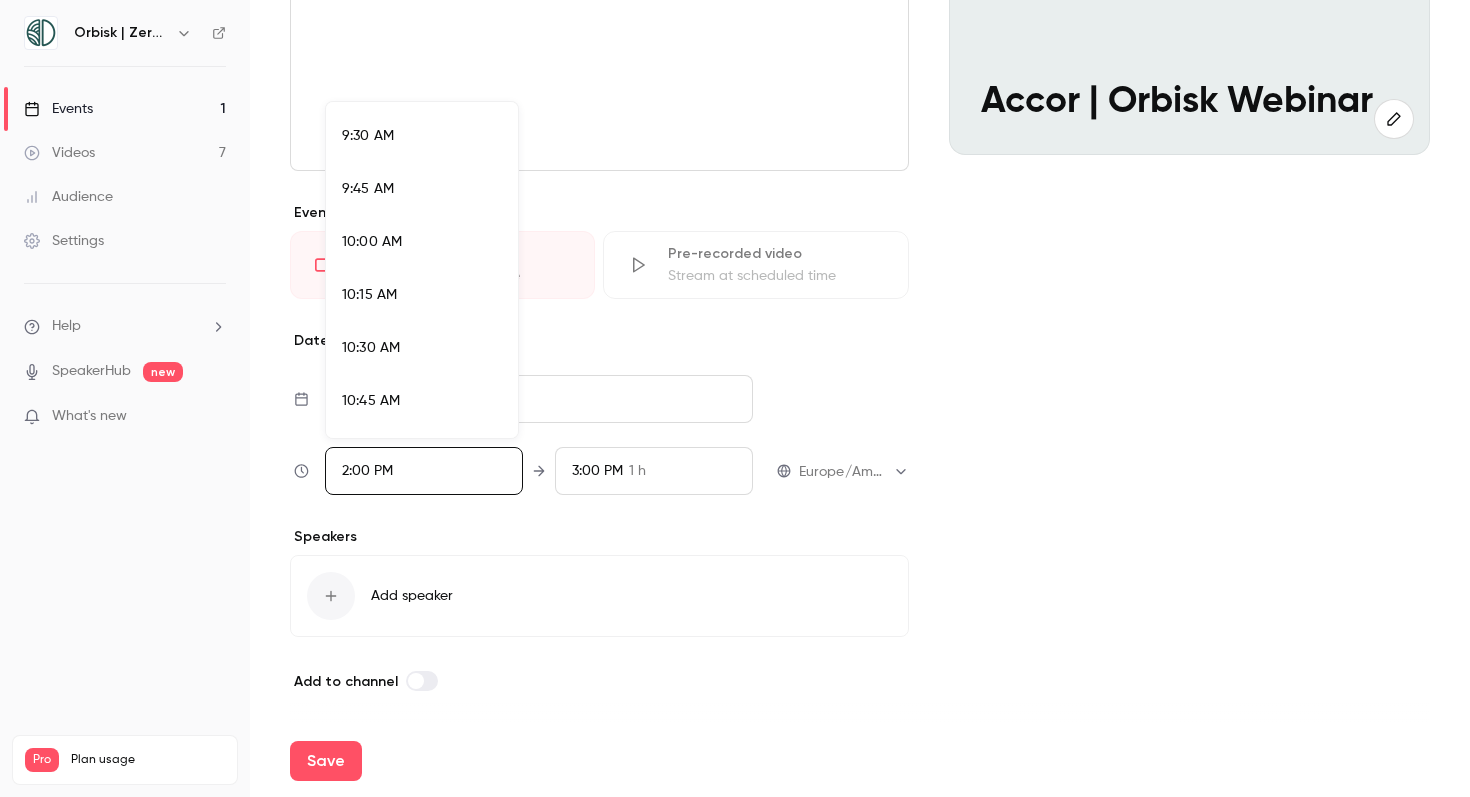 click on "10:00 AM" at bounding box center (422, 242) 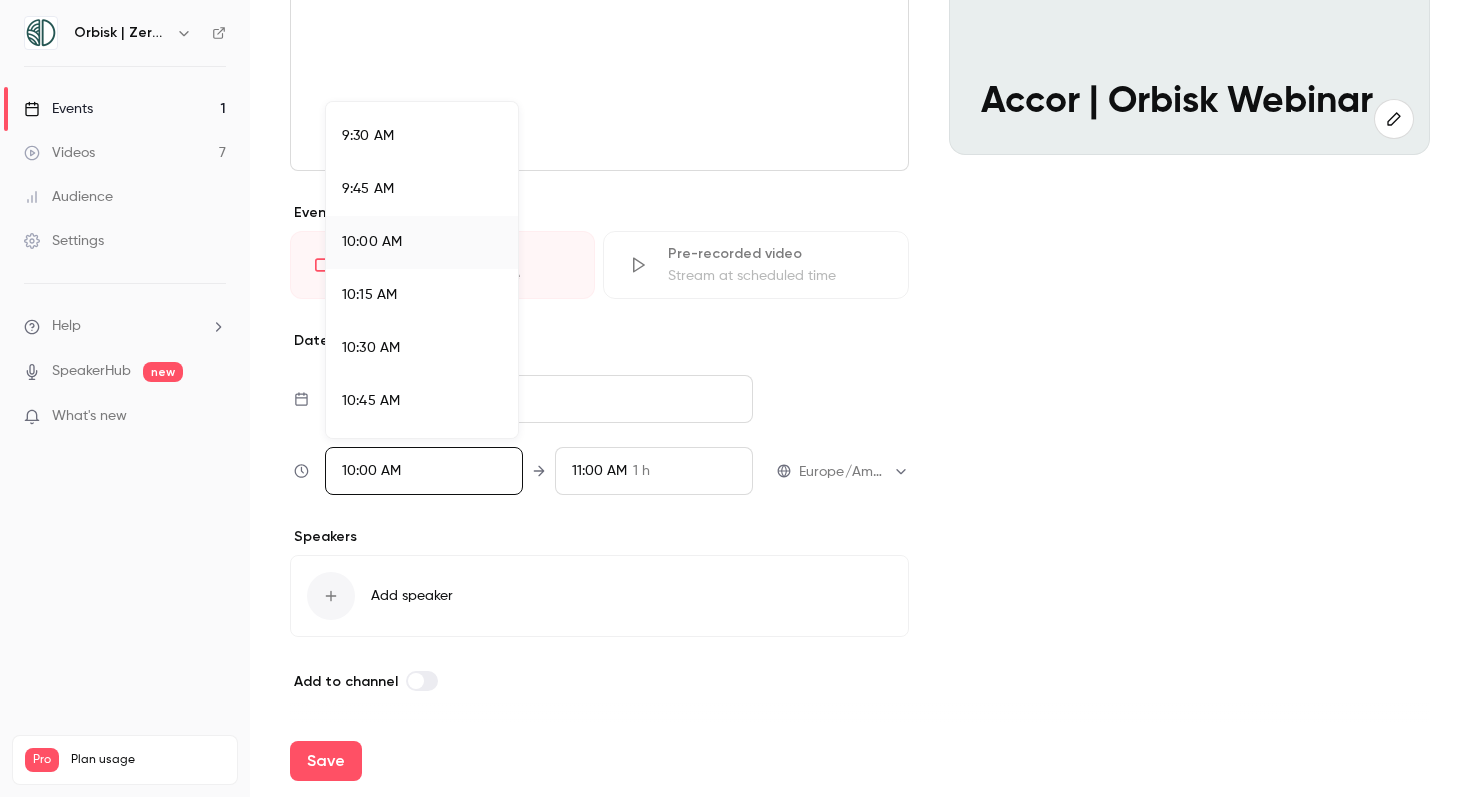 click at bounding box center [735, 398] 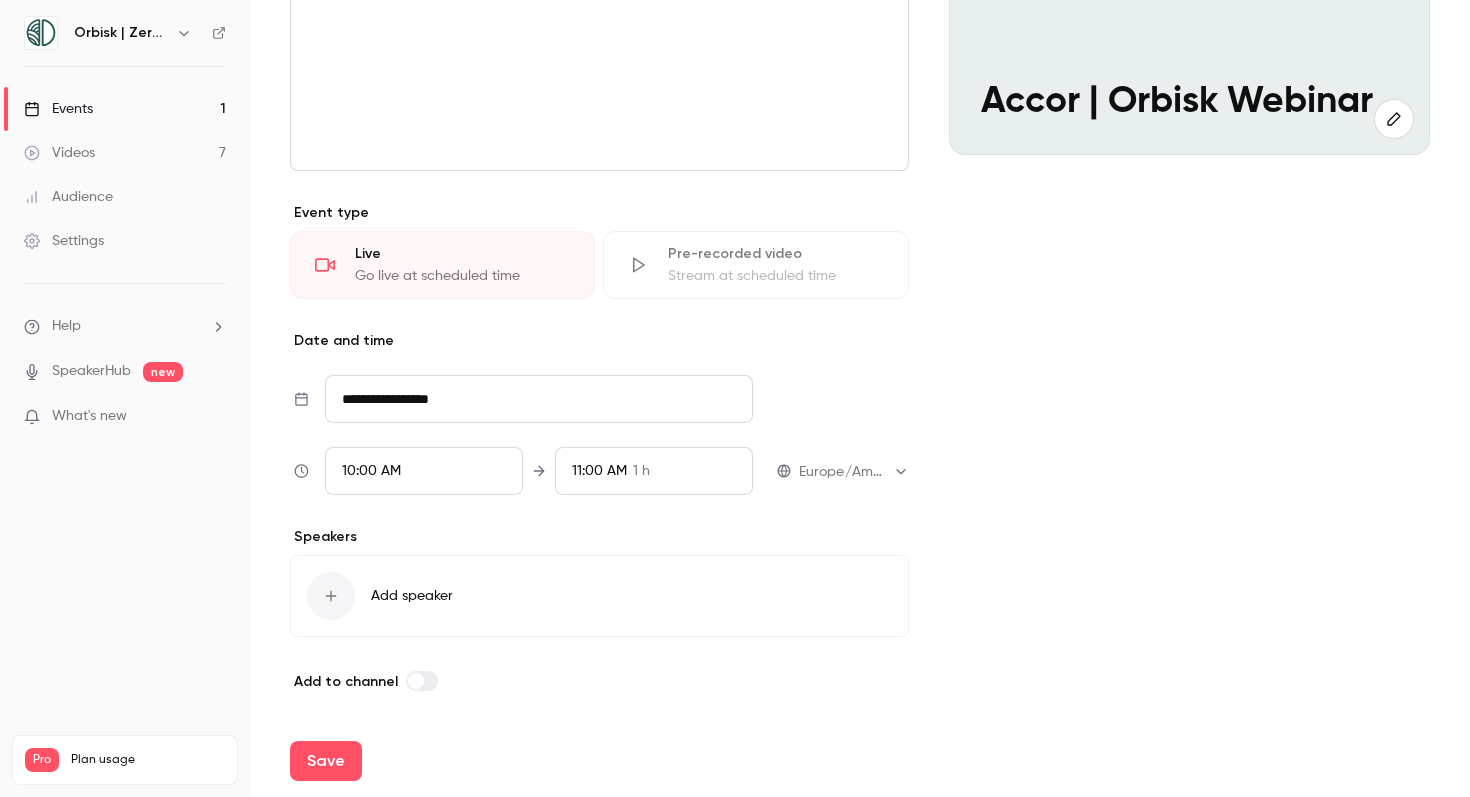scroll, scrollTop: 2826, scrollLeft: 0, axis: vertical 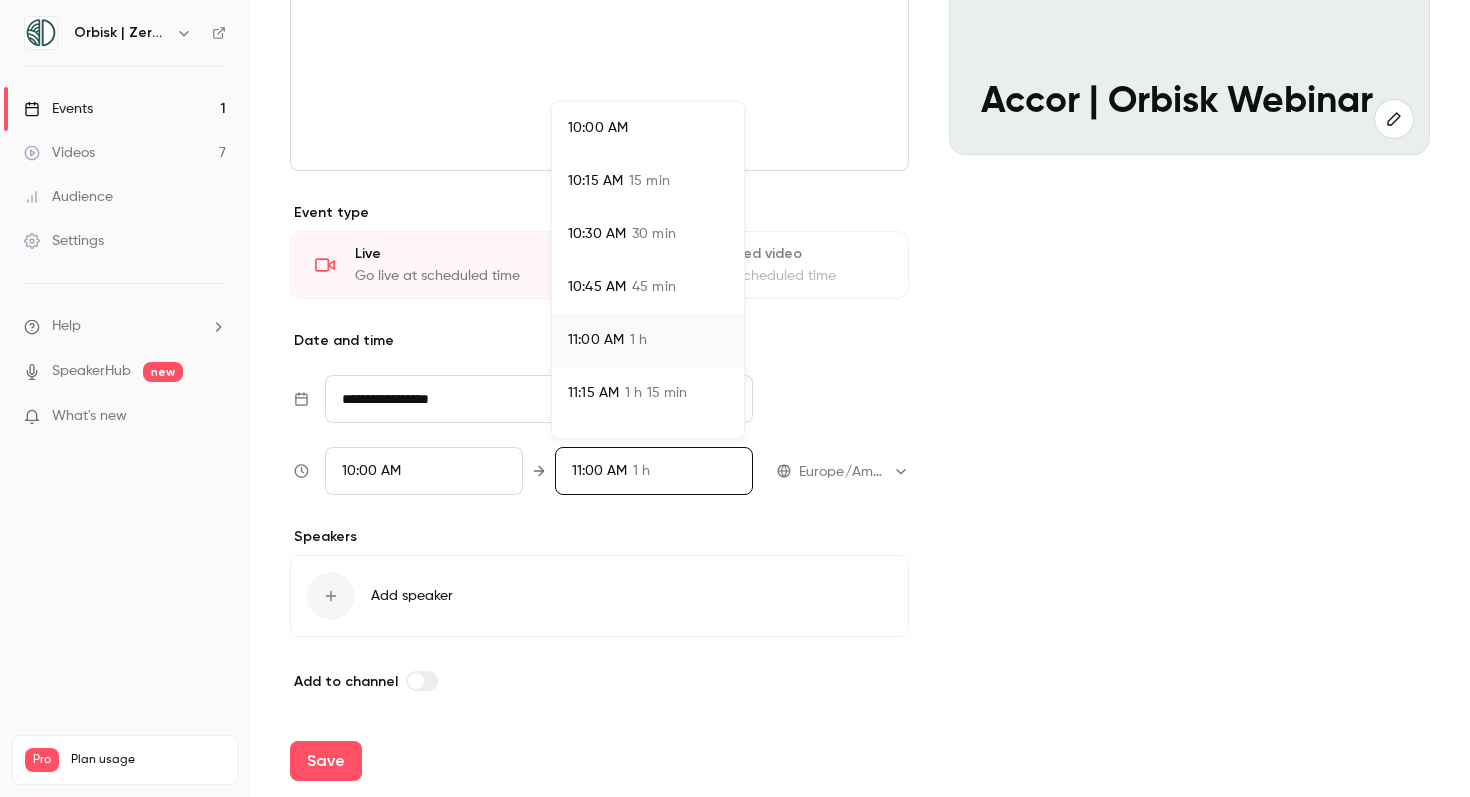 click on "30 min" at bounding box center [654, 234] 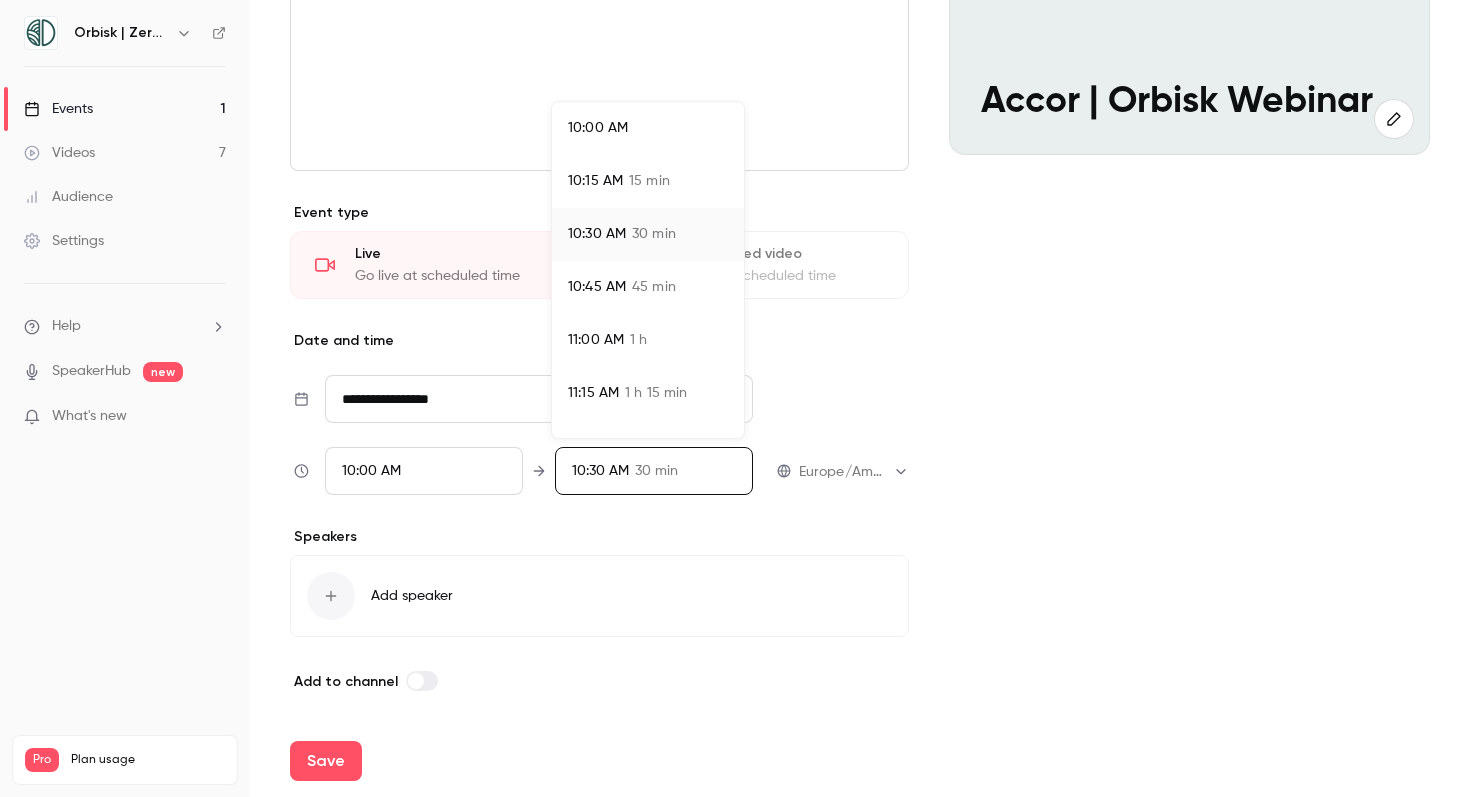 click at bounding box center (735, 398) 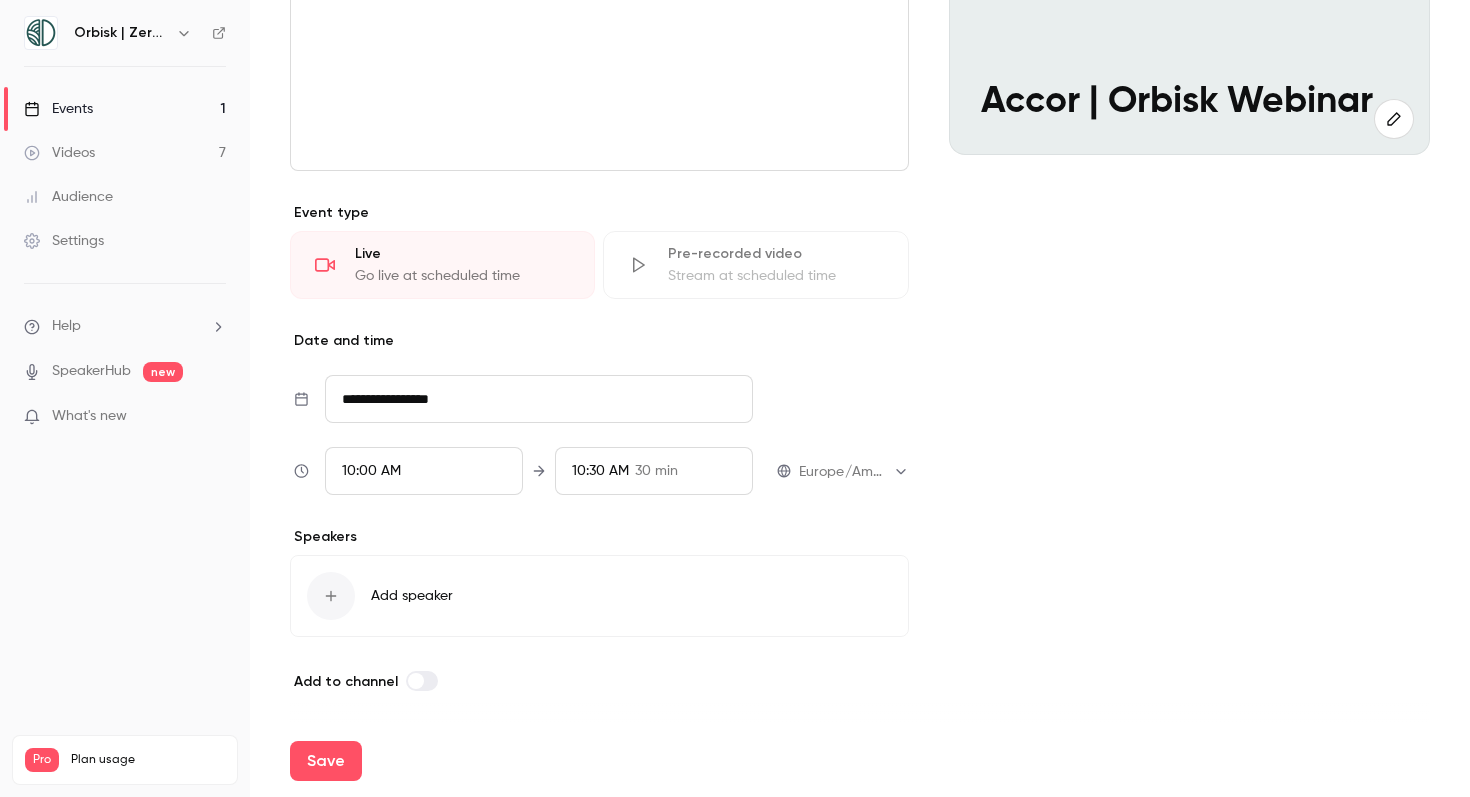 click on "Add speaker" at bounding box center (412, 596) 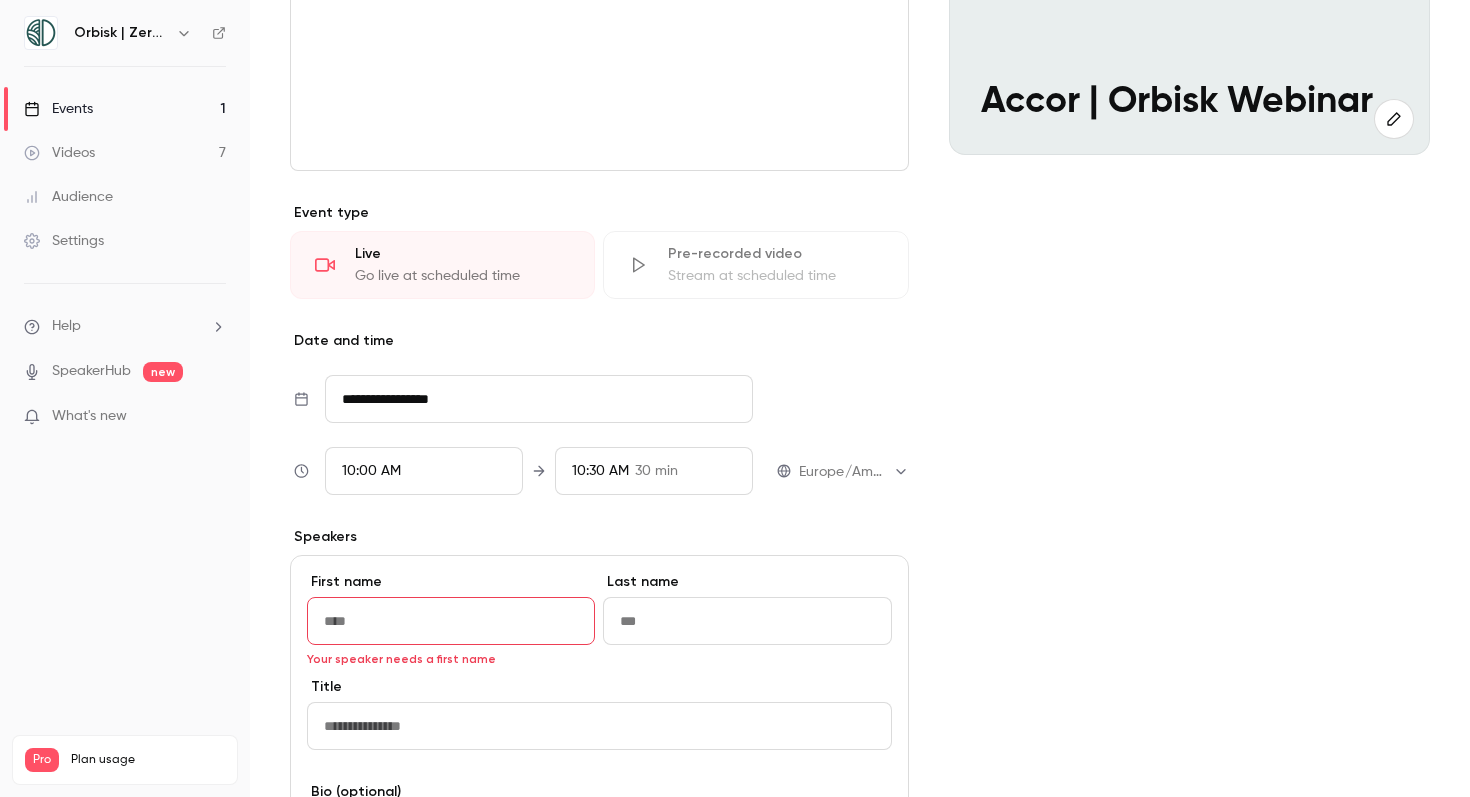 click at bounding box center [451, 621] 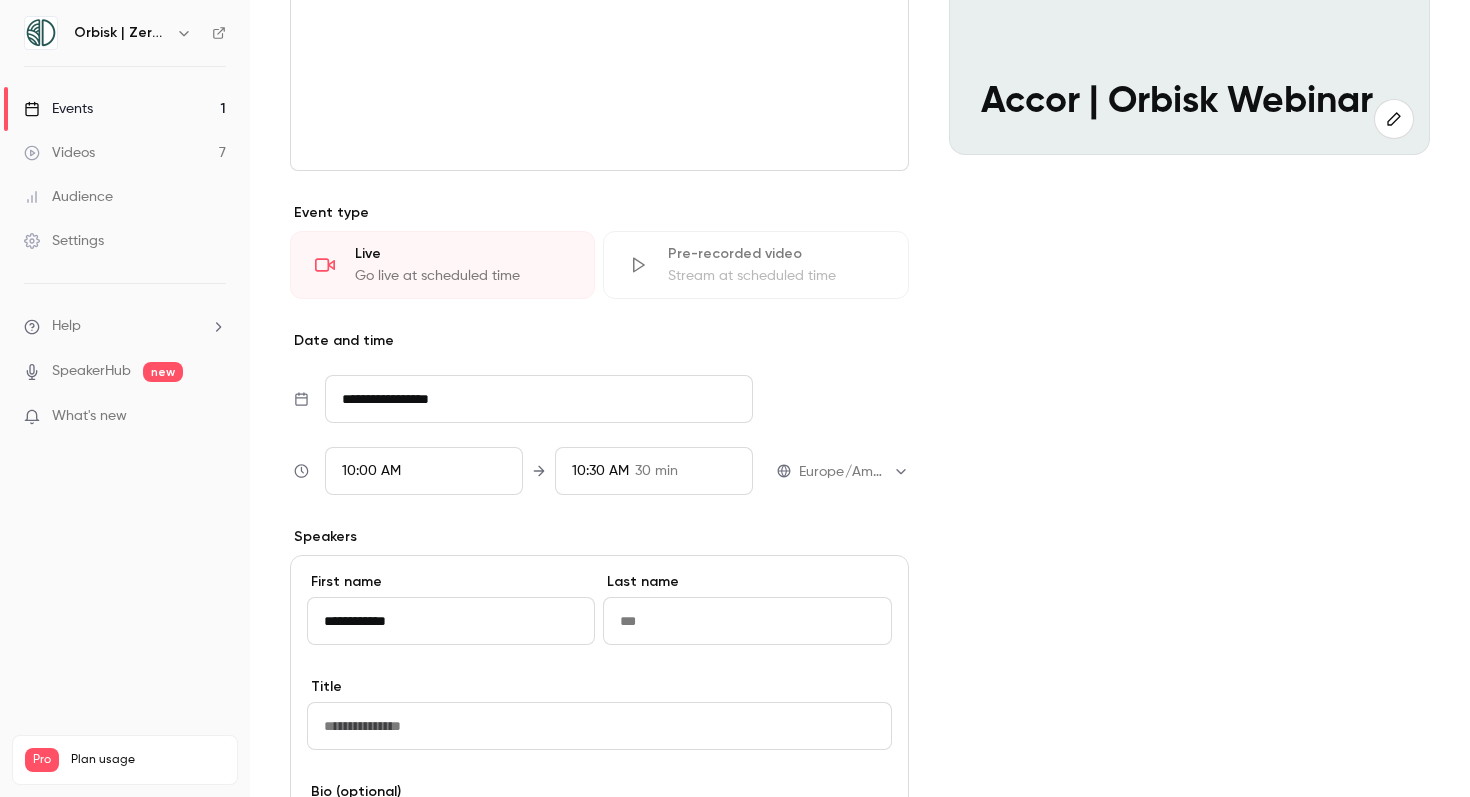 click on "**********" at bounding box center (451, 621) 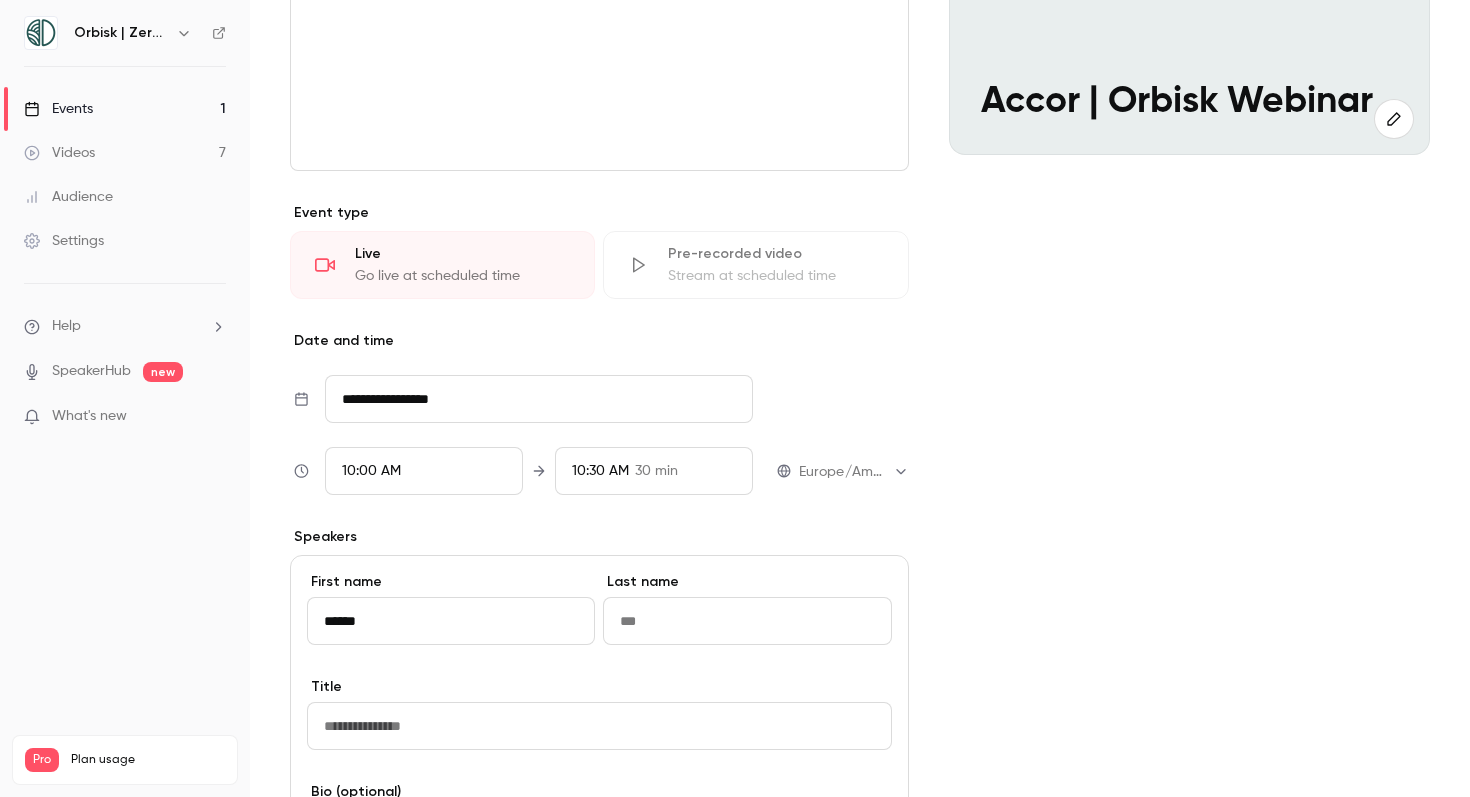 type on "*****" 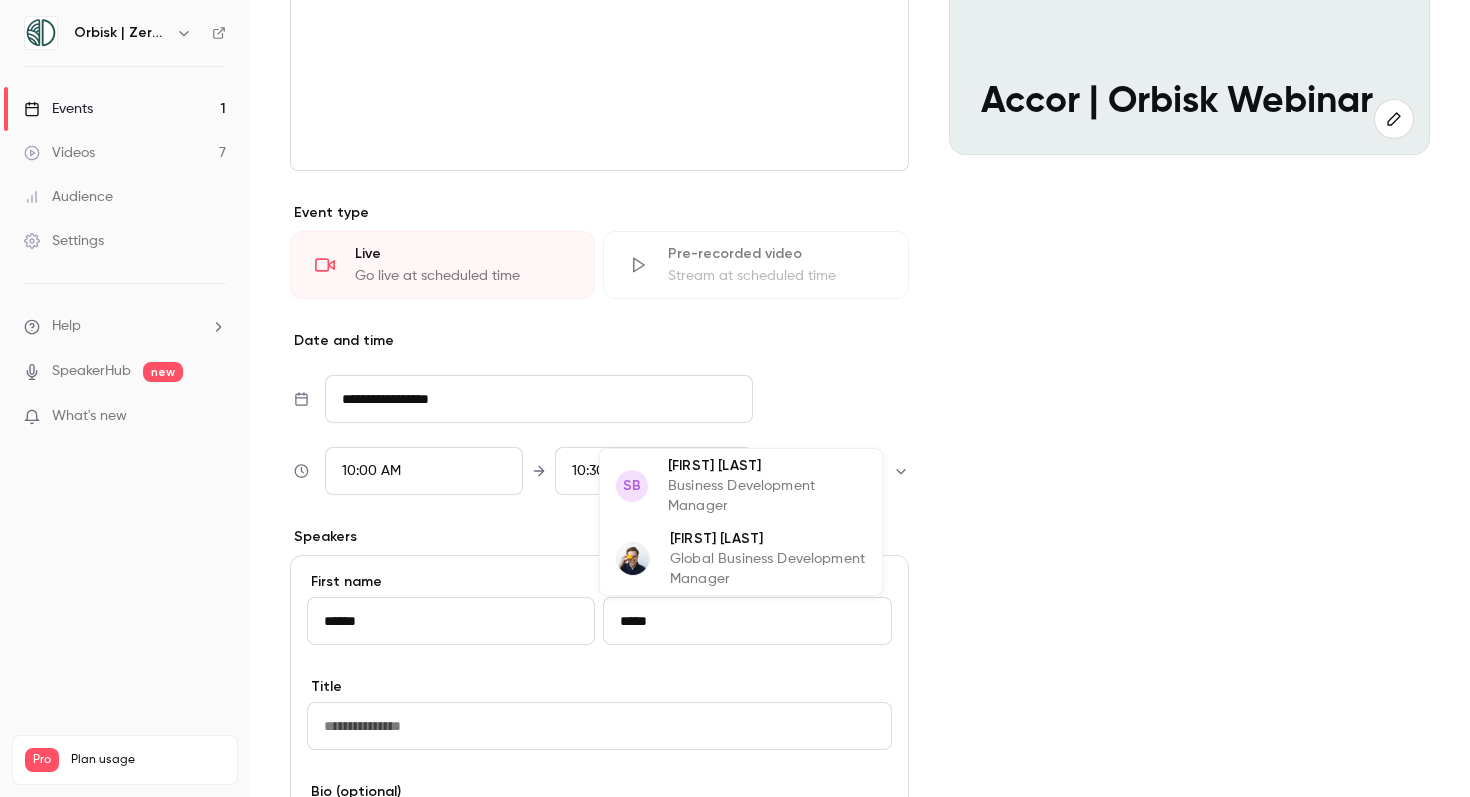 scroll, scrollTop: 385, scrollLeft: 0, axis: vertical 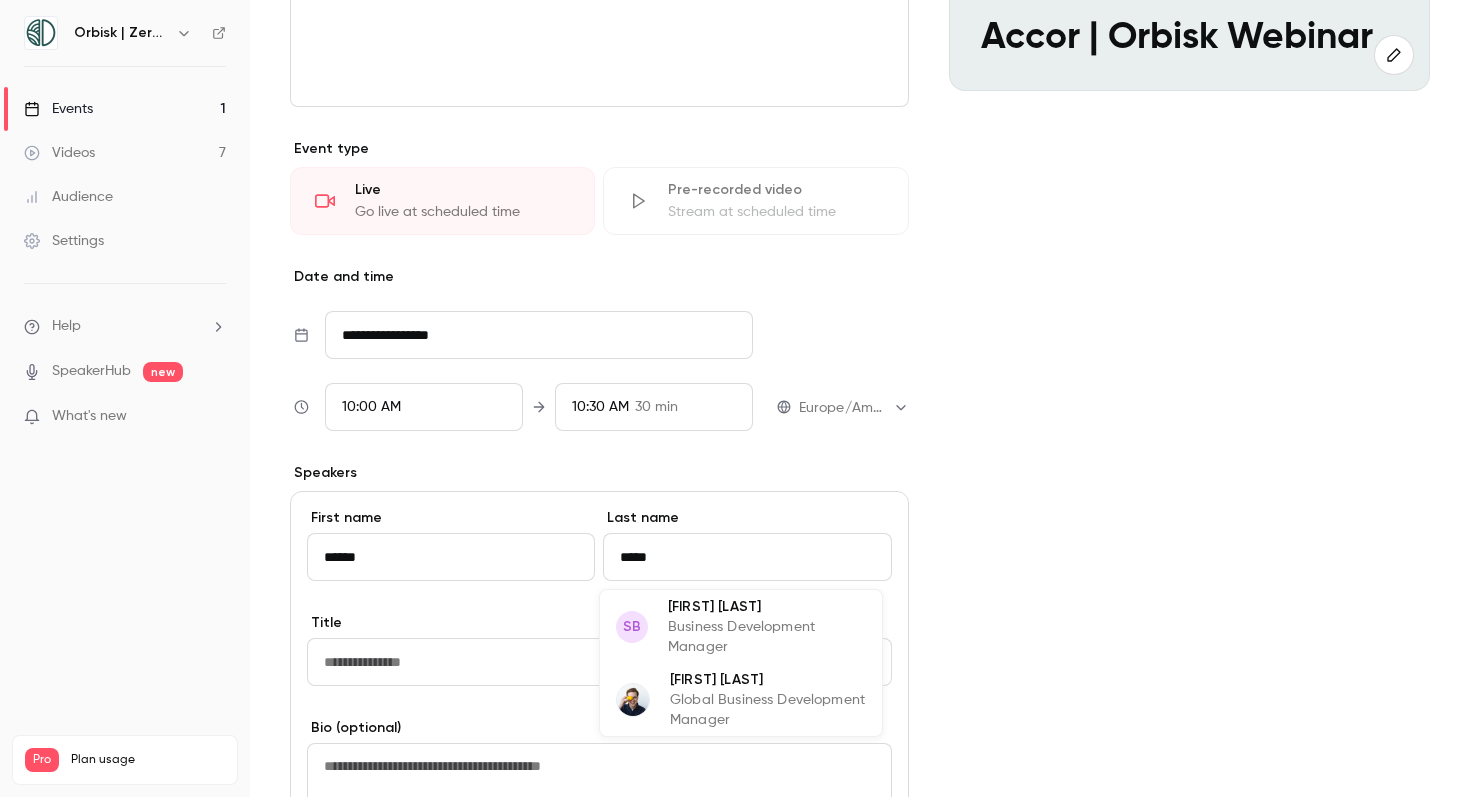 click on "Global Business Development Manager" at bounding box center [768, 710] 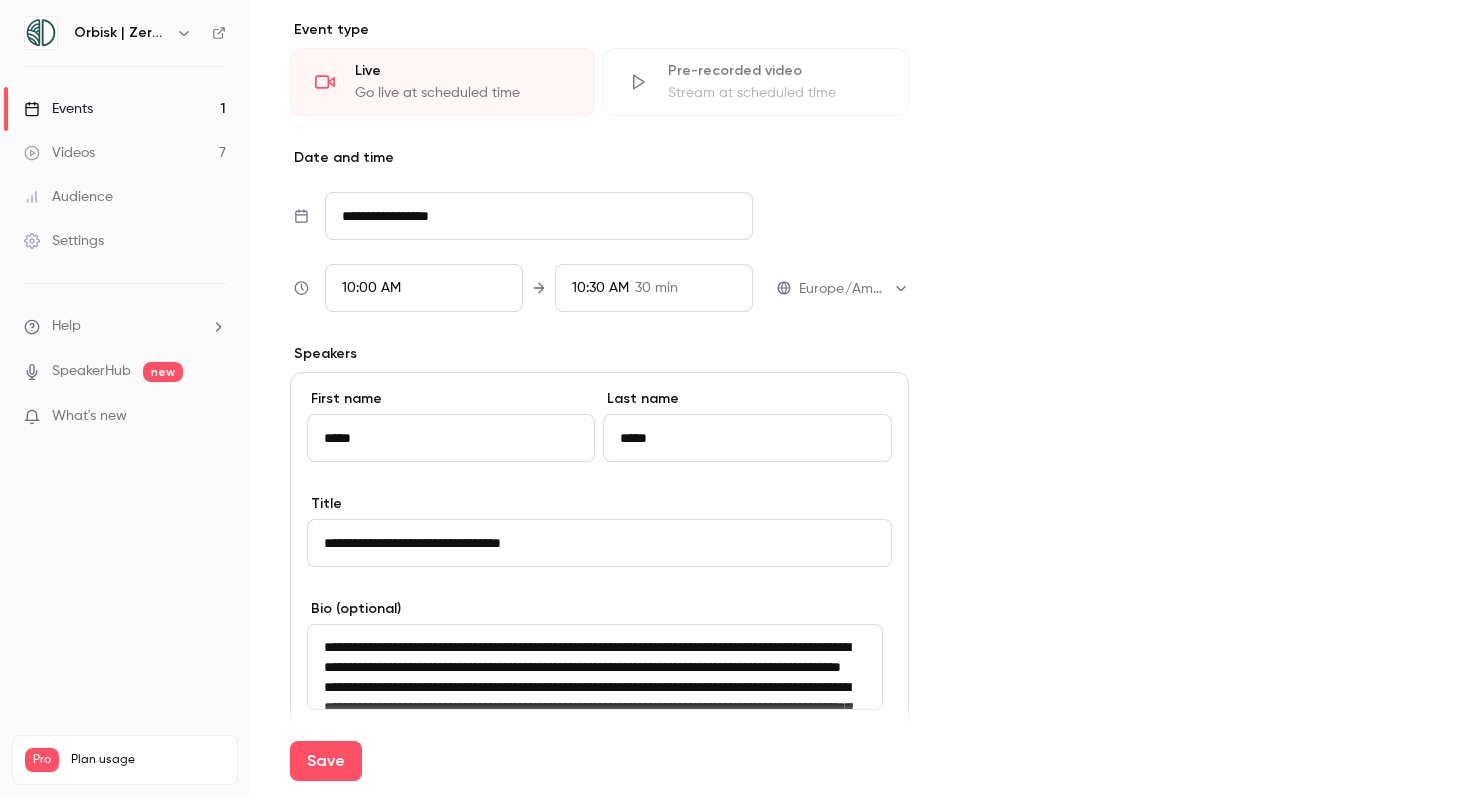 scroll, scrollTop: 540, scrollLeft: 0, axis: vertical 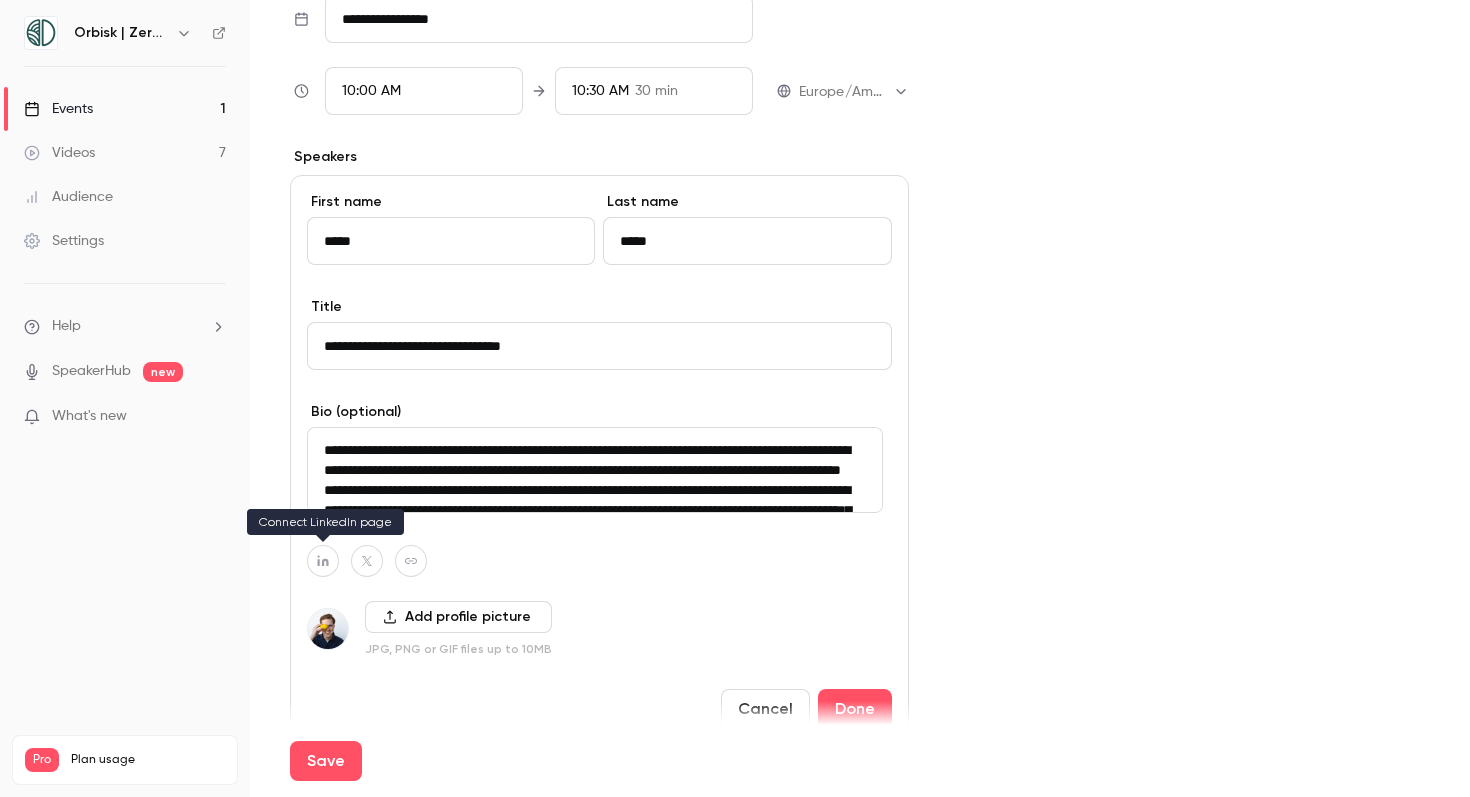 type on "*****" 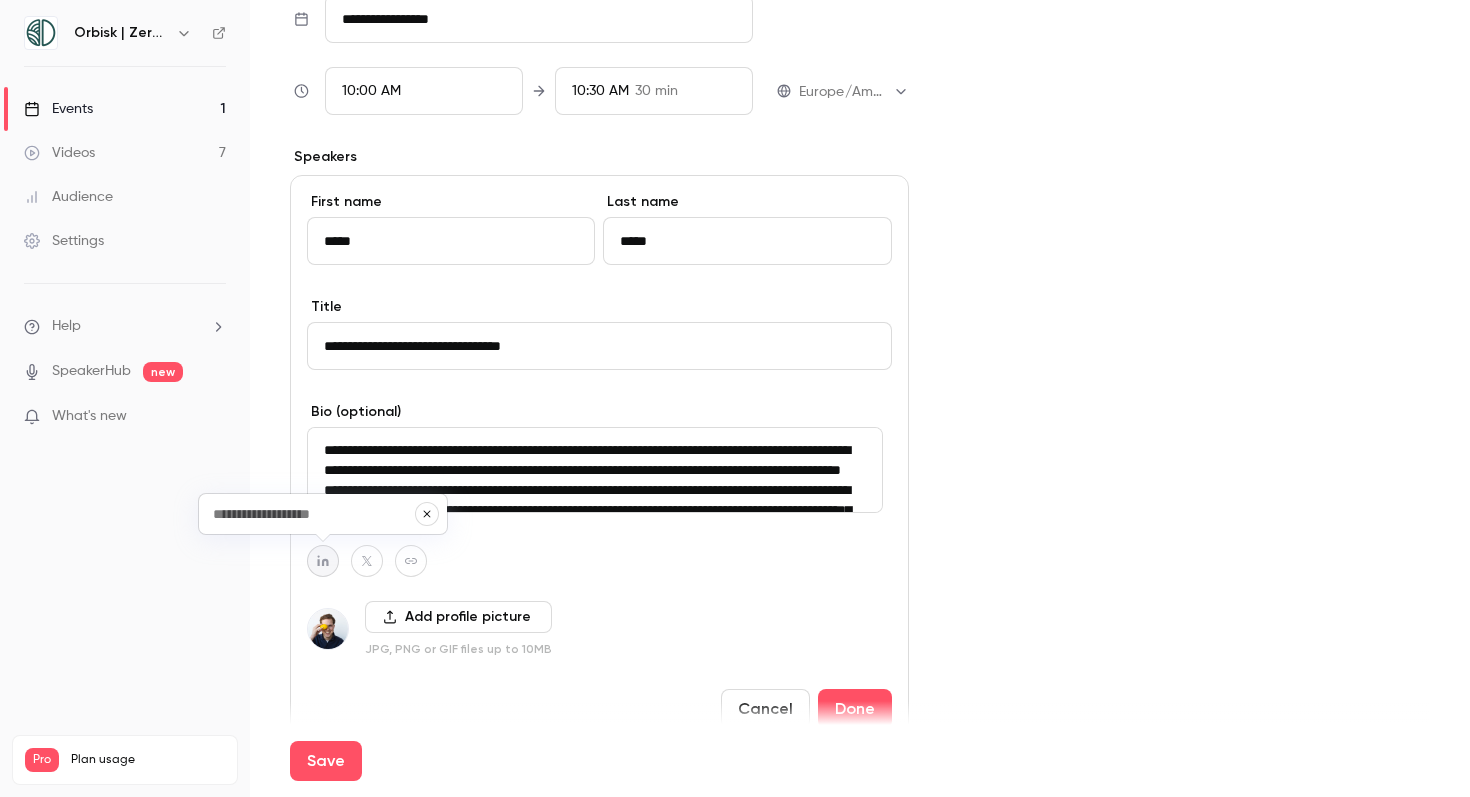 click at bounding box center (323, 514) 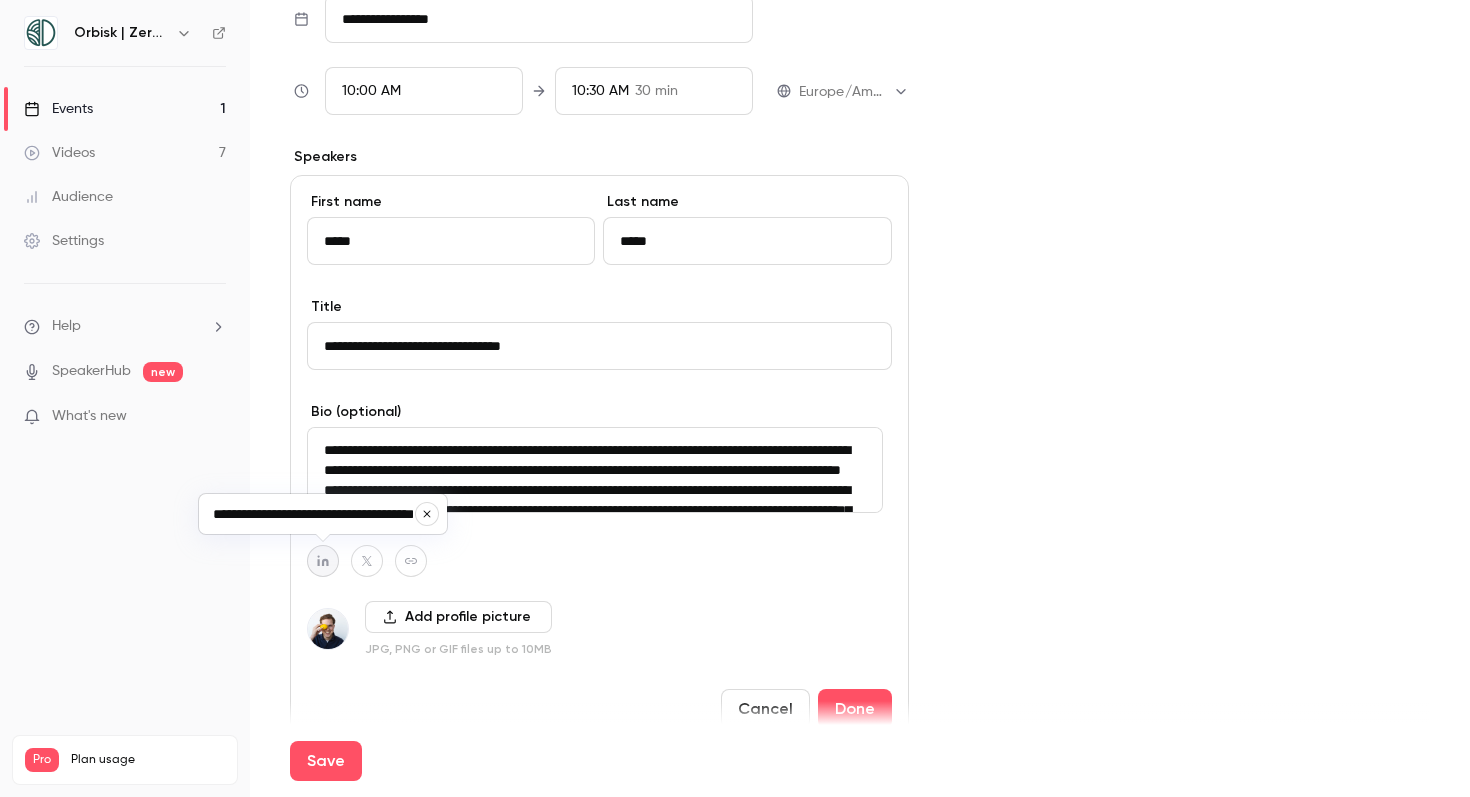 scroll, scrollTop: 0, scrollLeft: 41, axis: horizontal 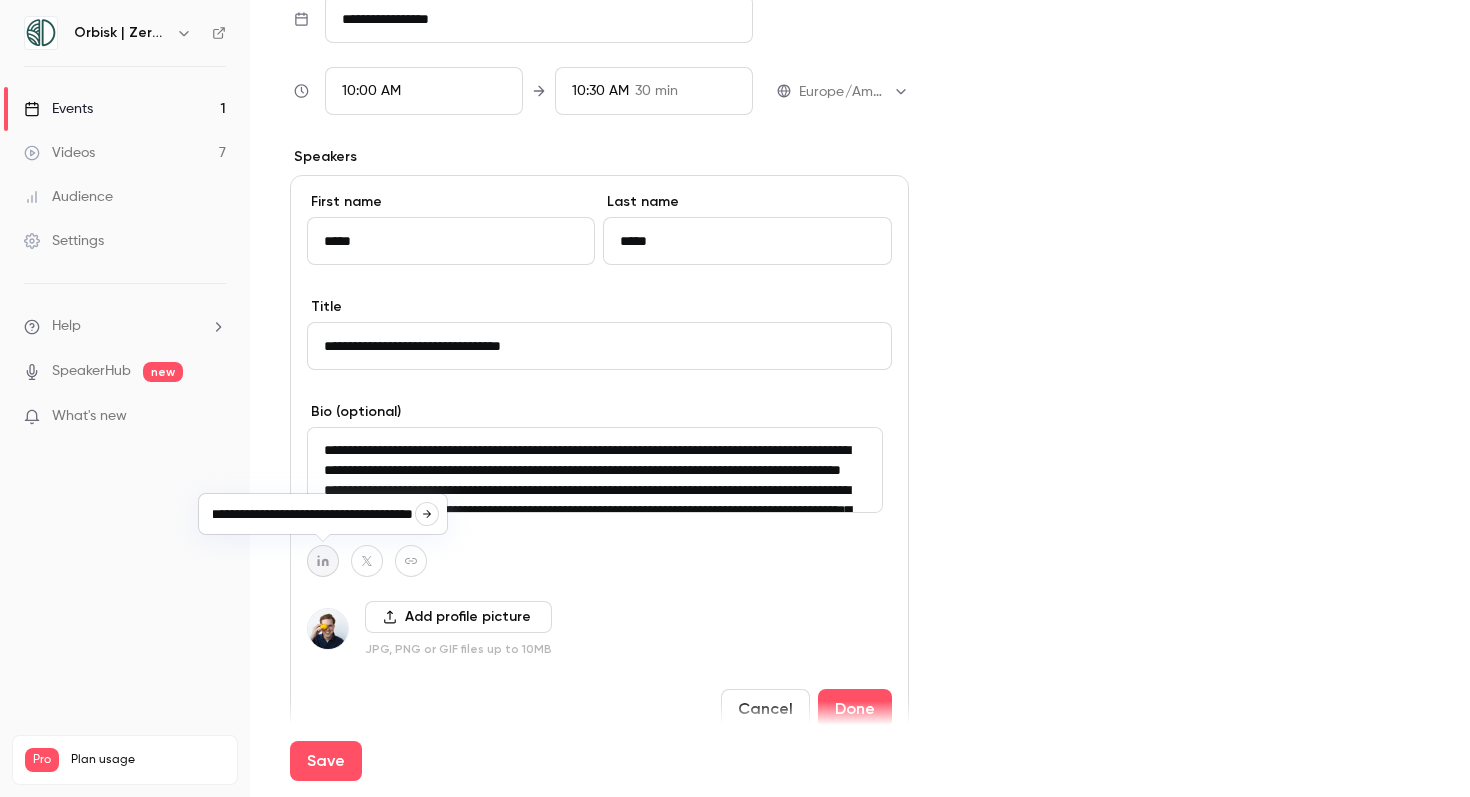 type on "**********" 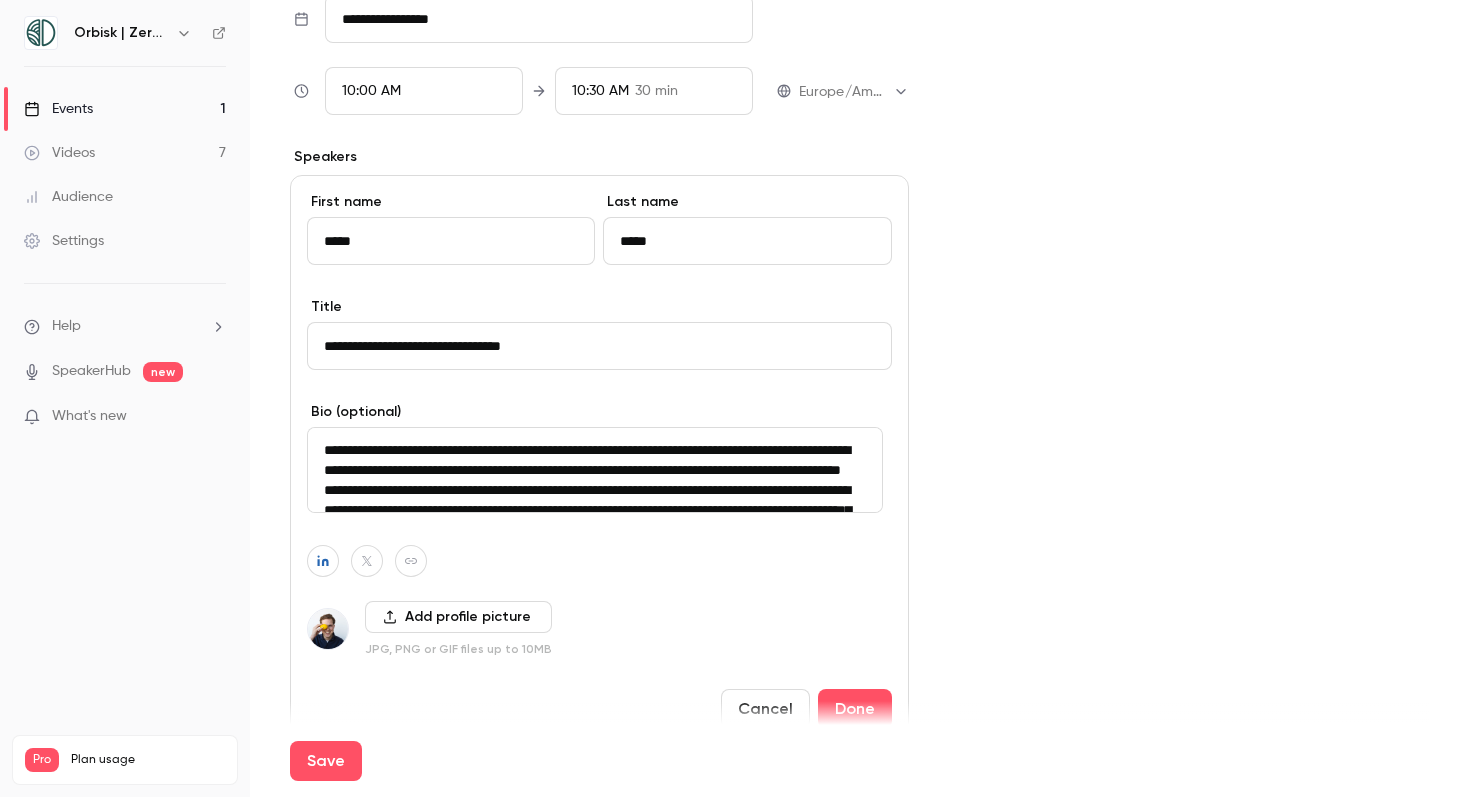 click at bounding box center (599, 561) 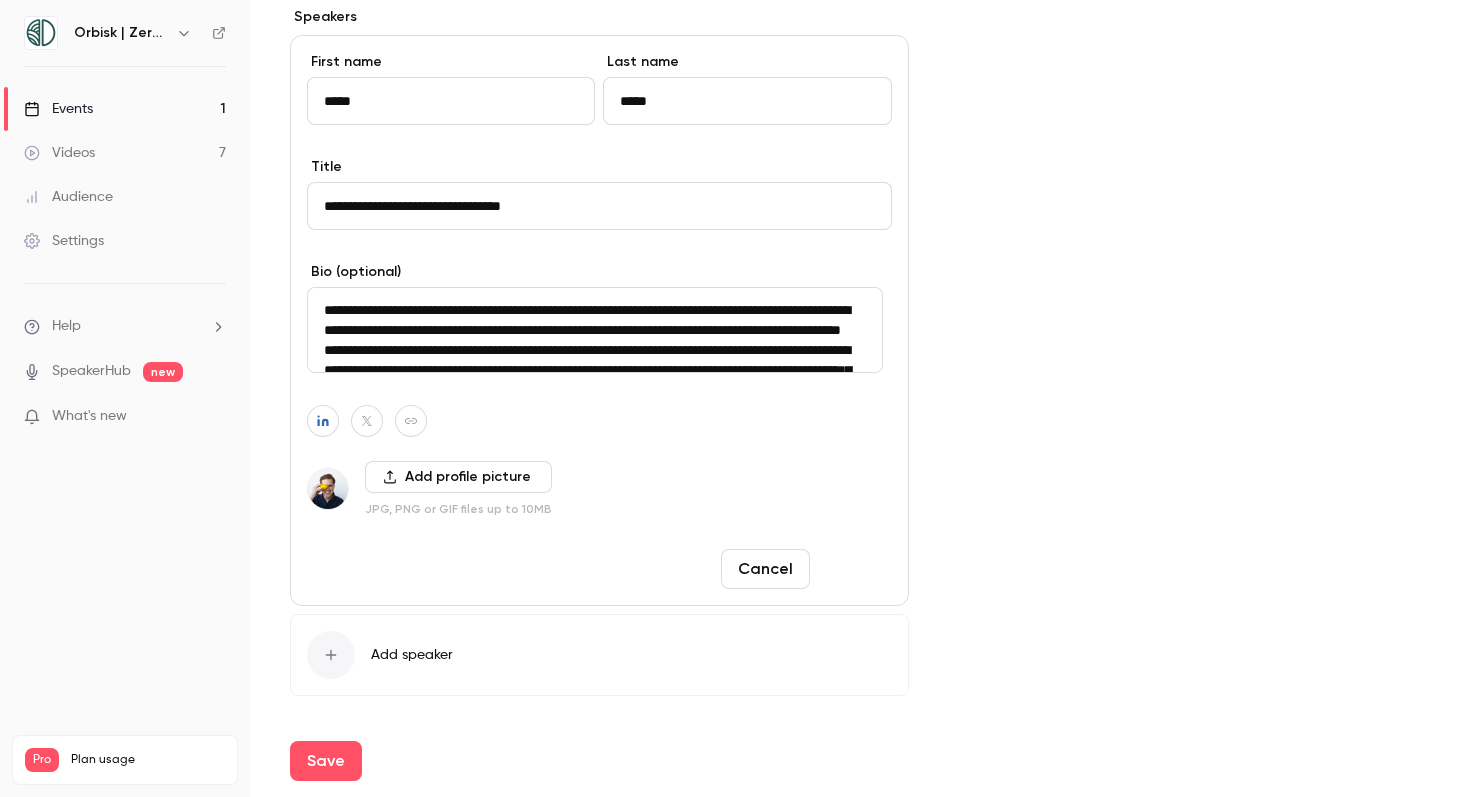 click on "Done" at bounding box center [855, 569] 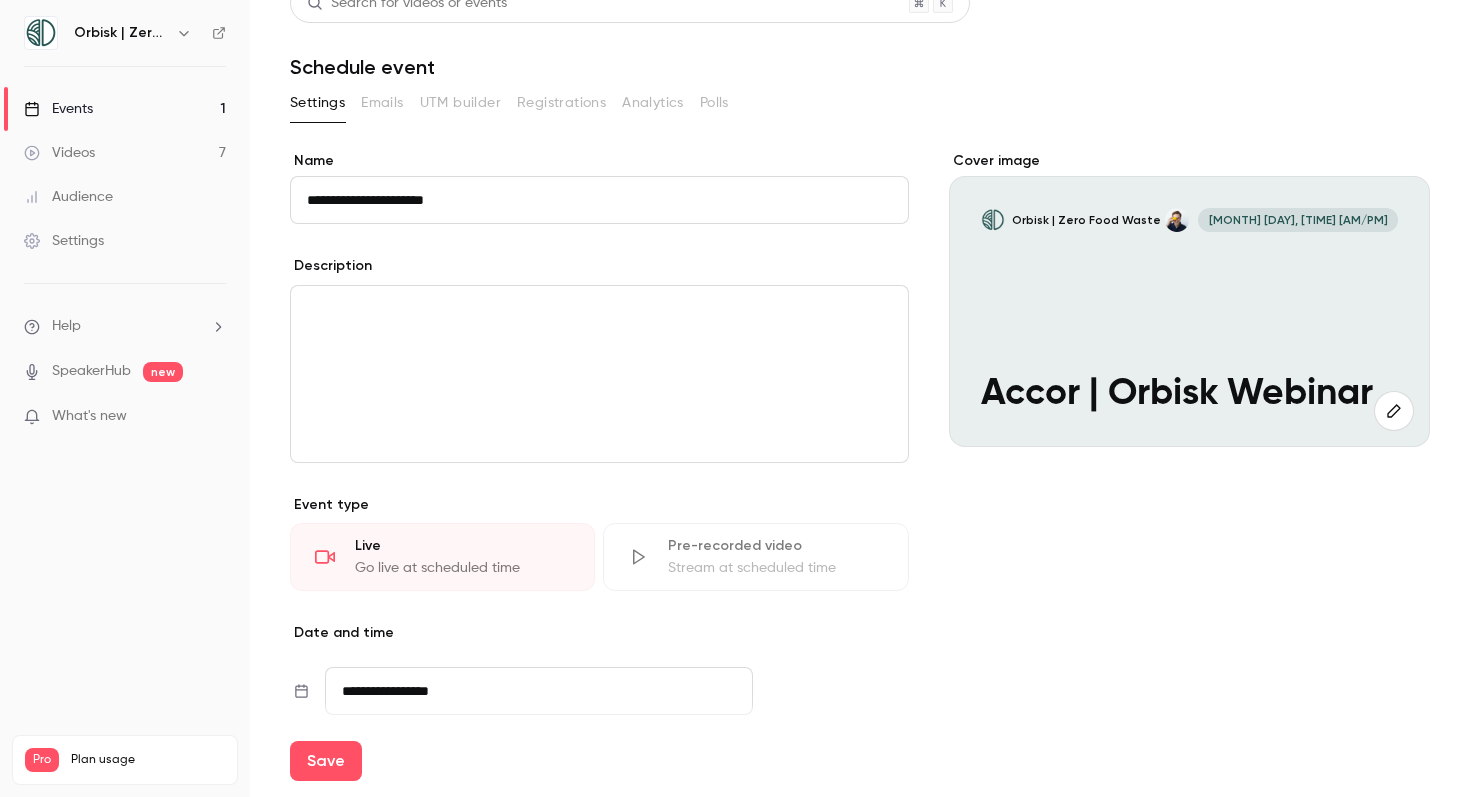 scroll, scrollTop: 0, scrollLeft: 0, axis: both 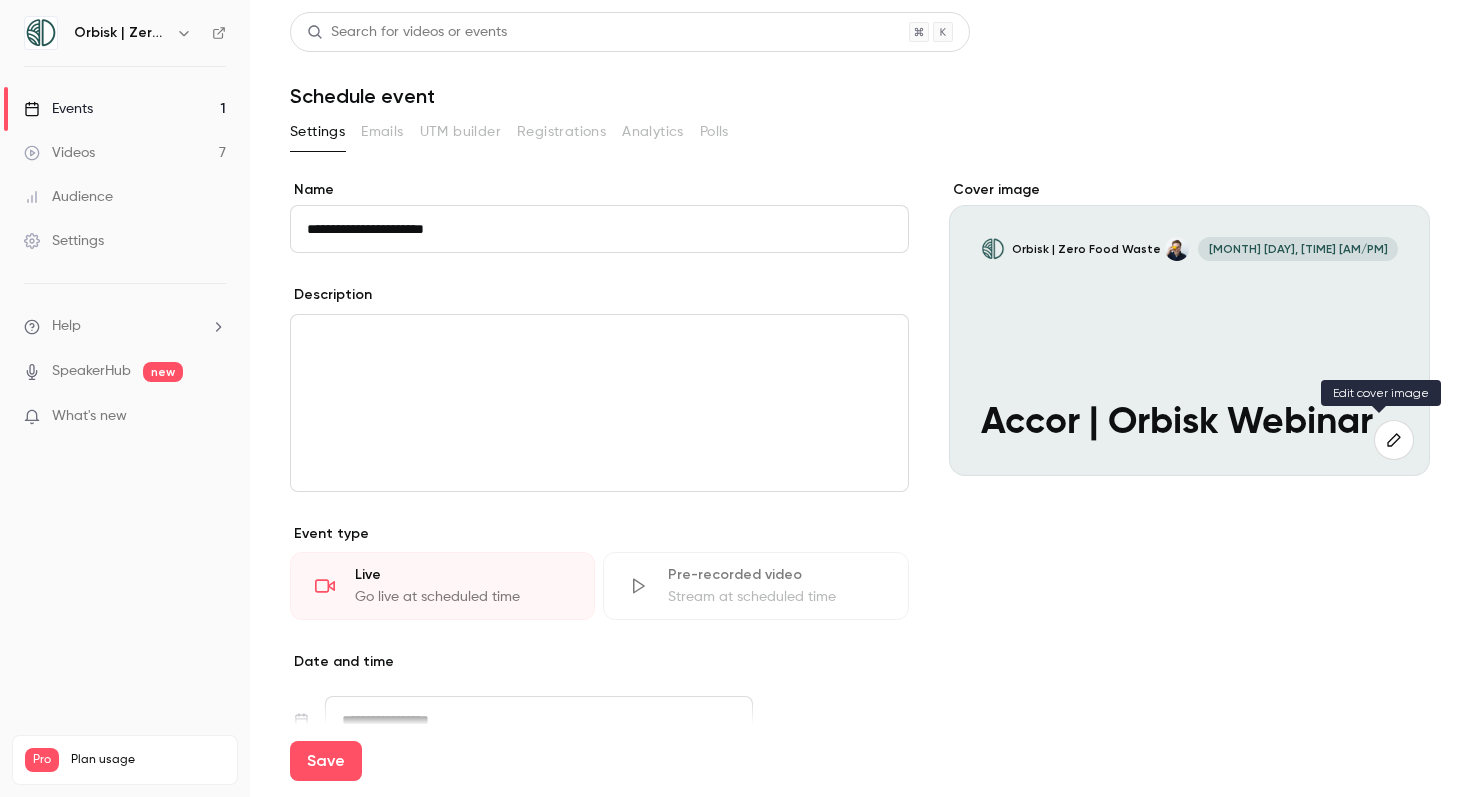 click 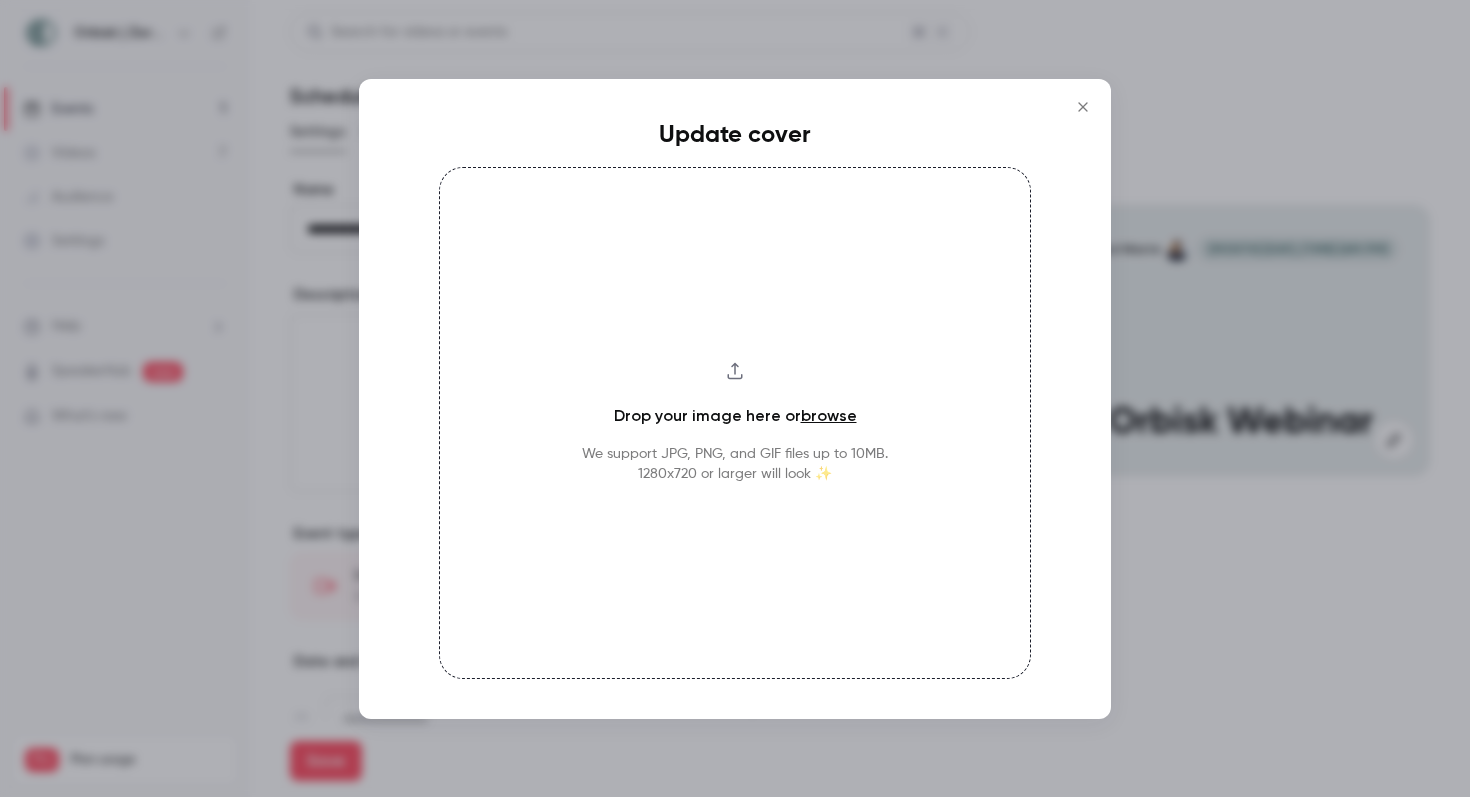 click on "browse" at bounding box center (829, 415) 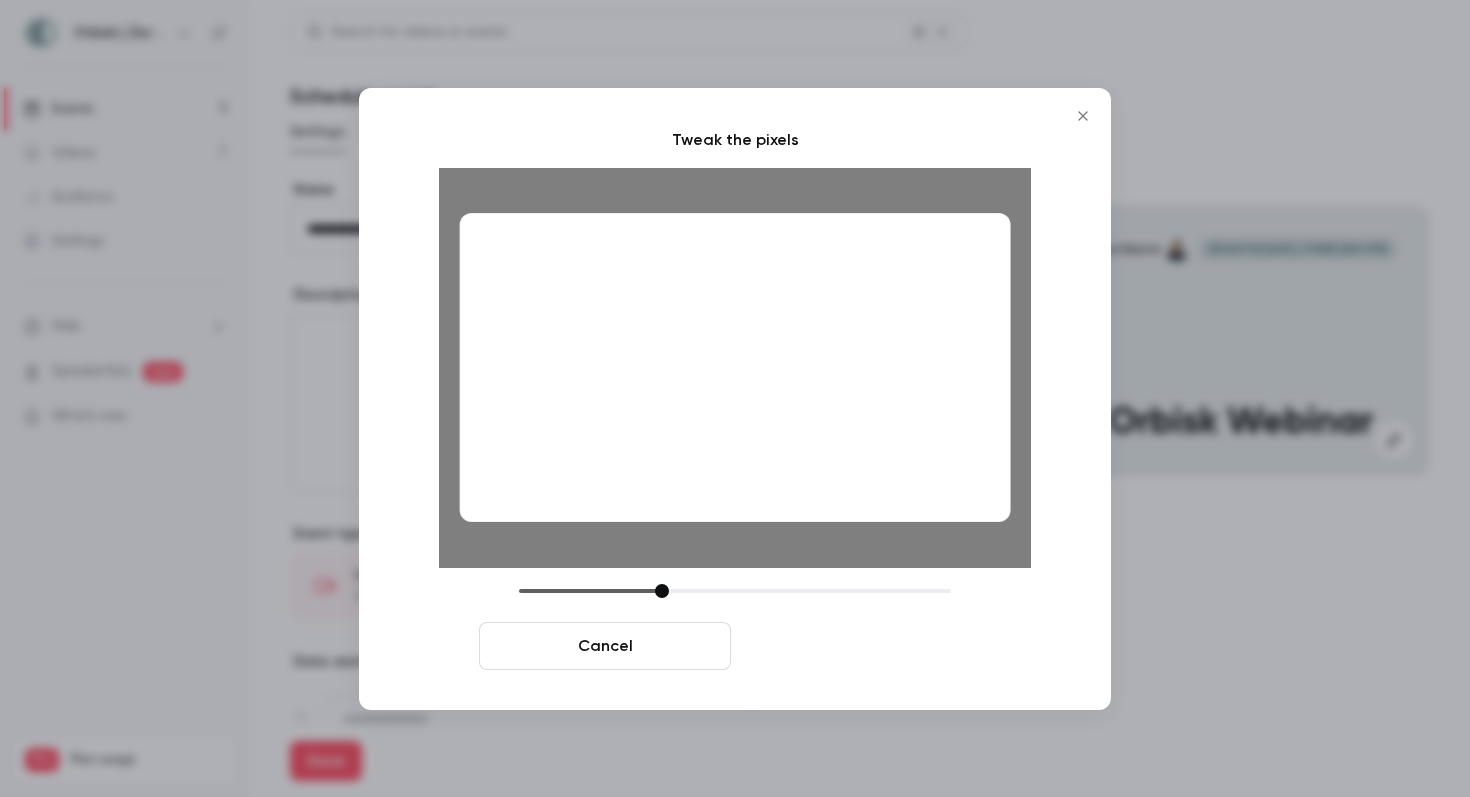 click on "Crop and save" at bounding box center (865, 646) 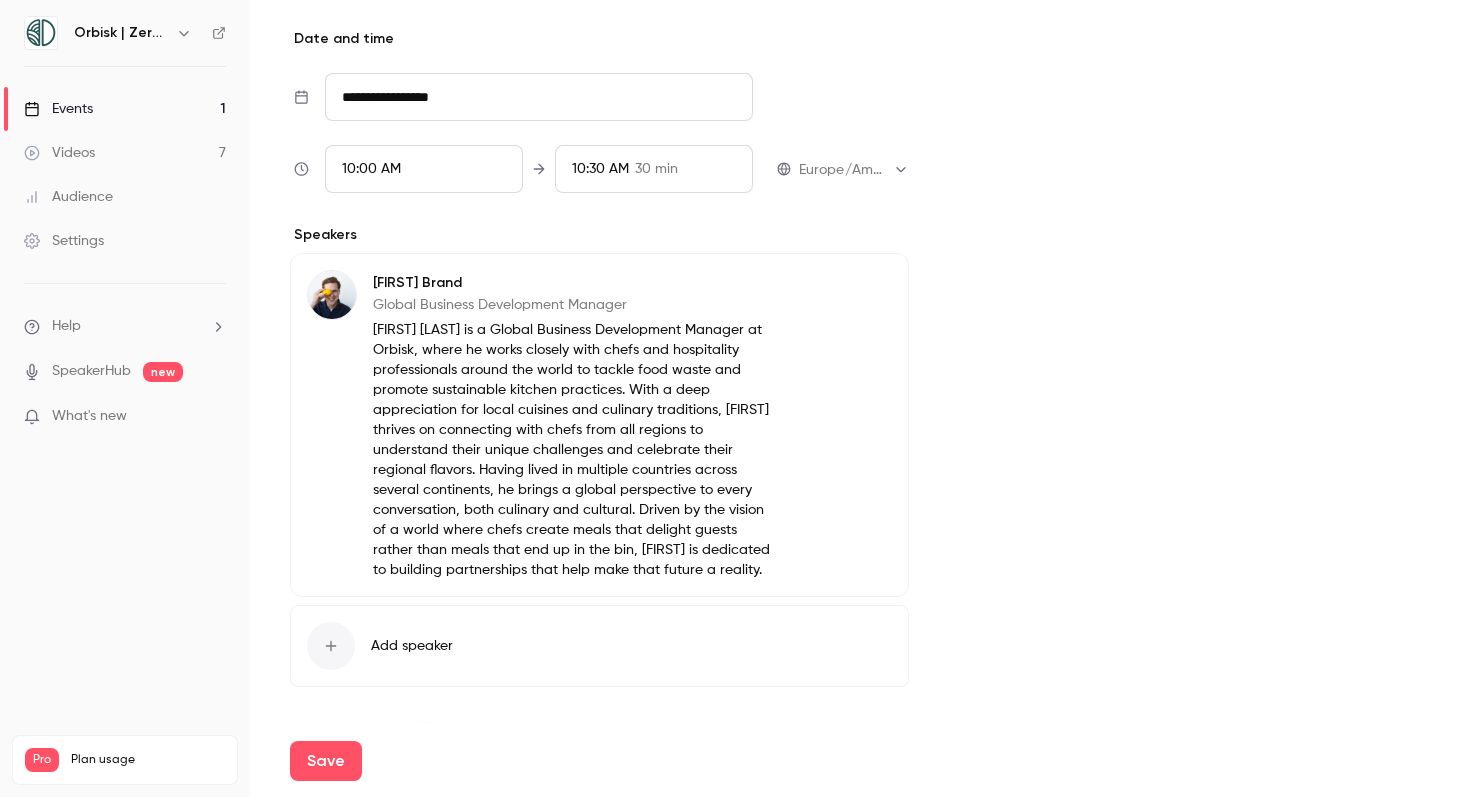scroll, scrollTop: 673, scrollLeft: 0, axis: vertical 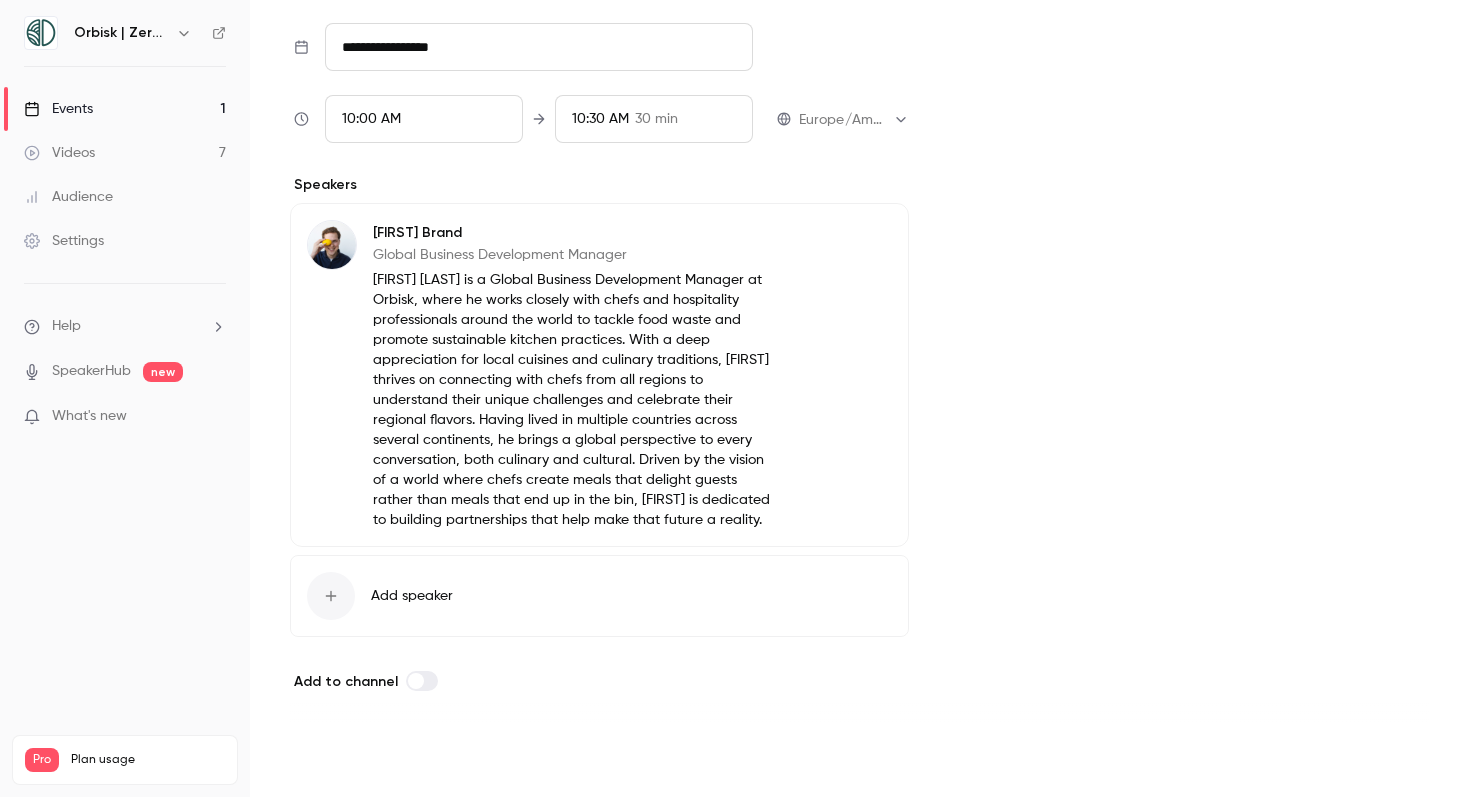 click on "Save" at bounding box center (326, 761) 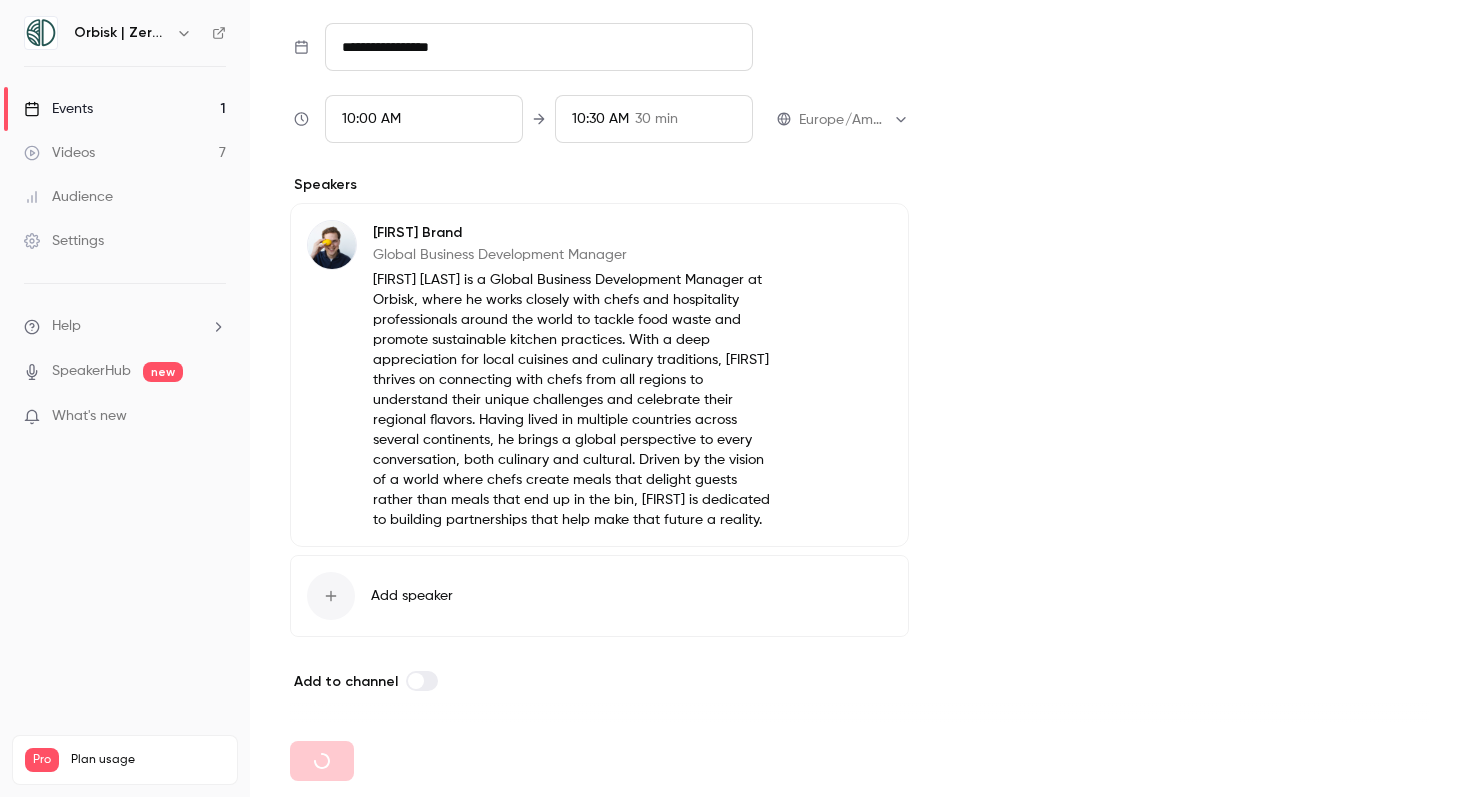 type 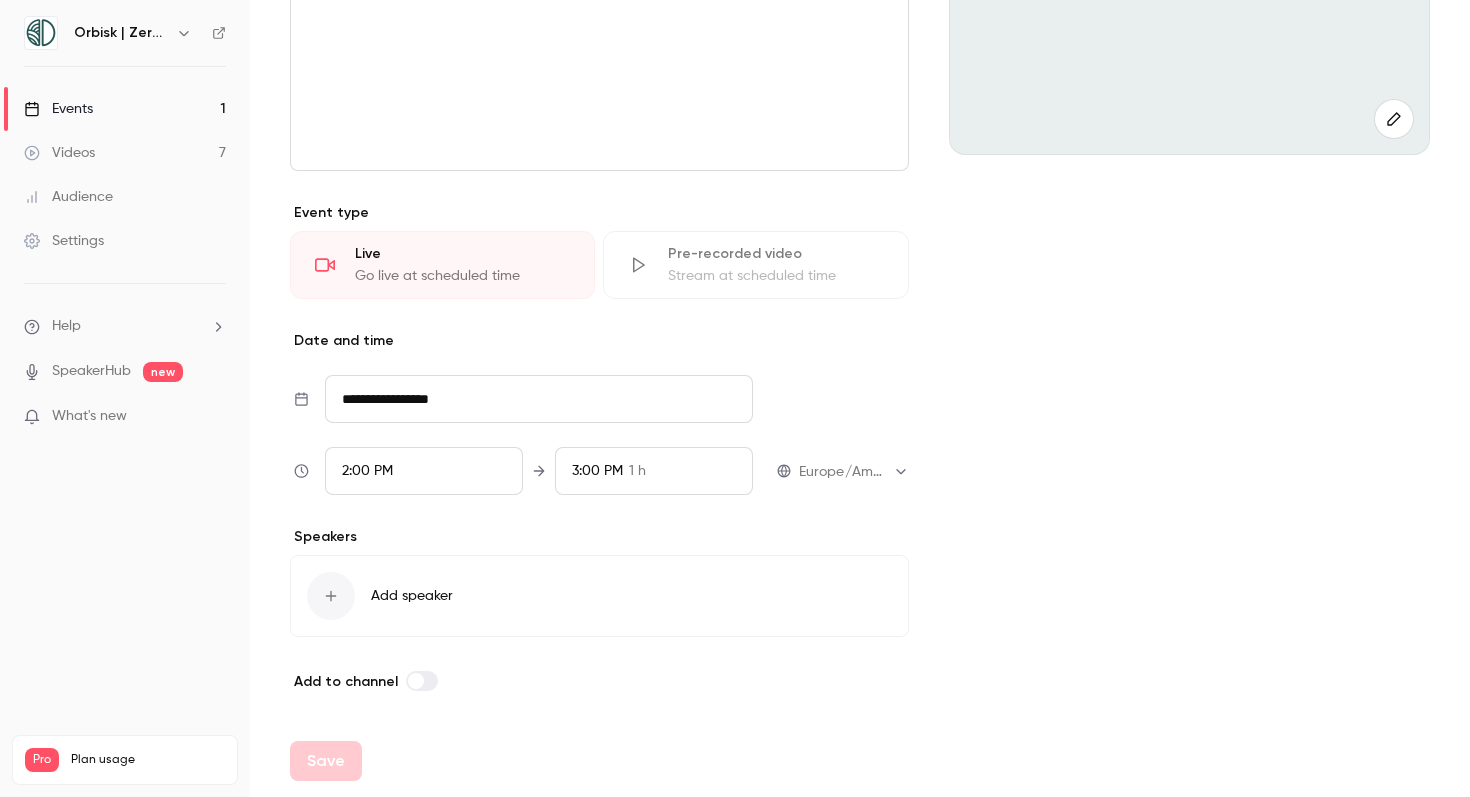 scroll, scrollTop: 0, scrollLeft: 0, axis: both 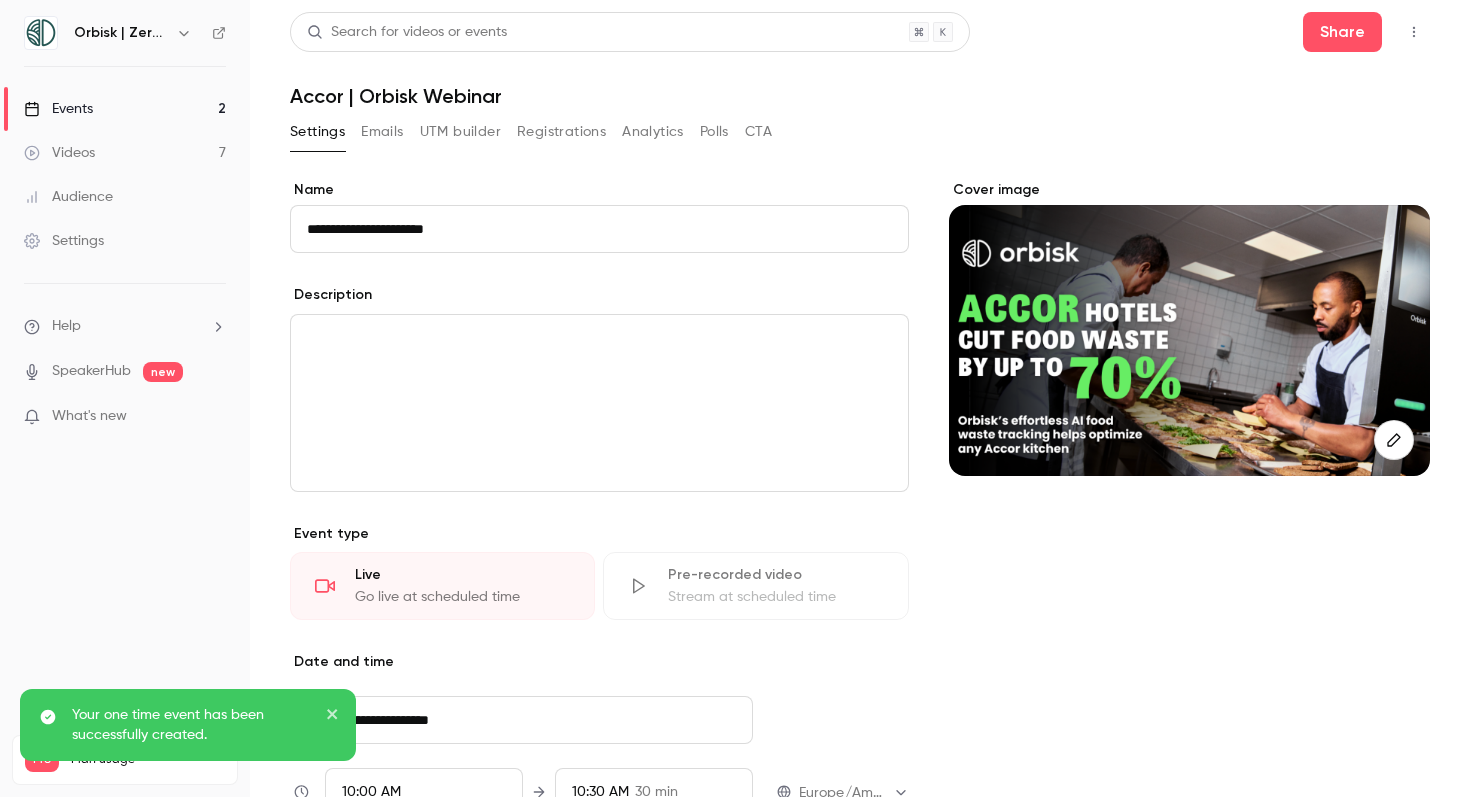click on "Events 2" at bounding box center (125, 109) 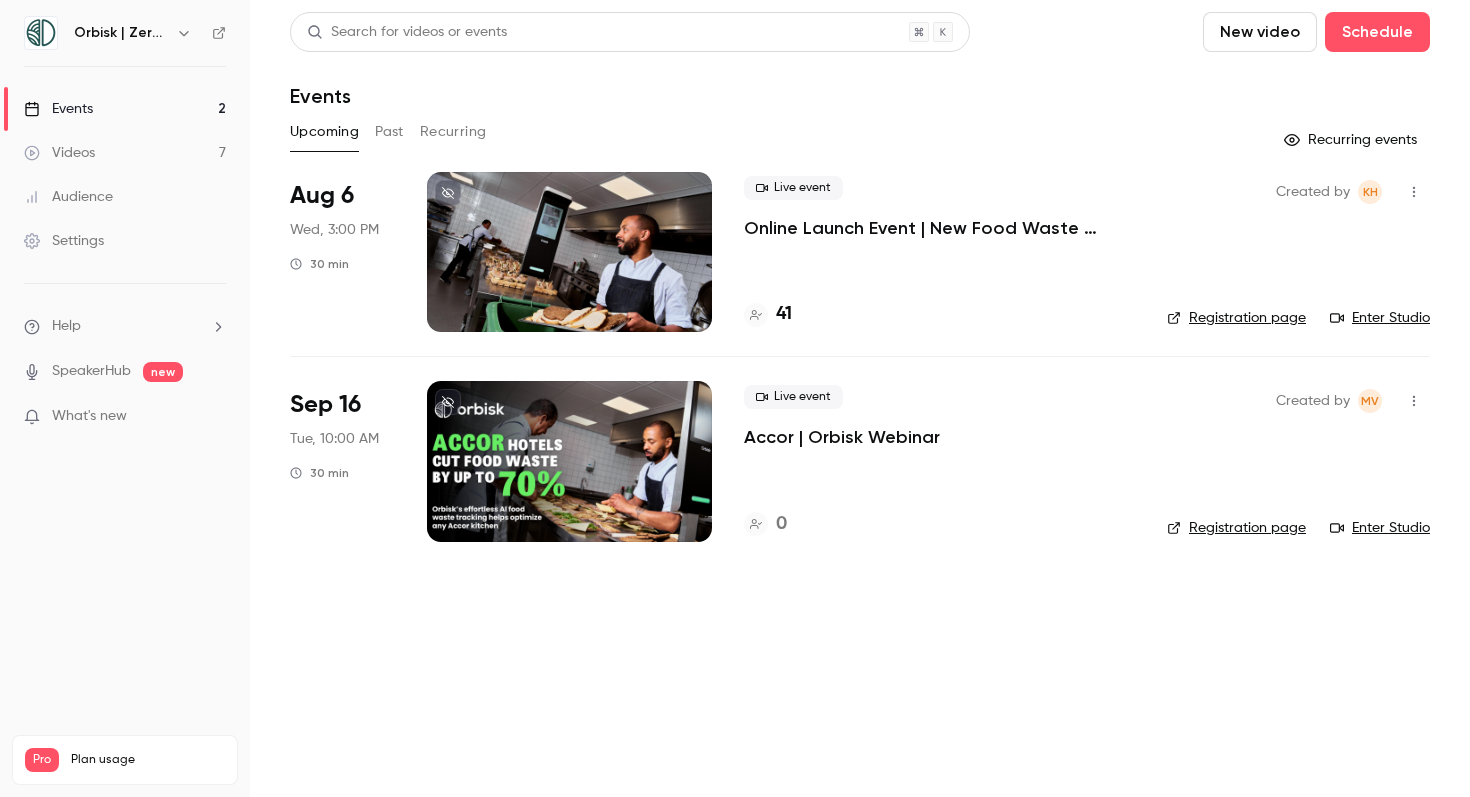 click on "Registration page" at bounding box center (1236, 528) 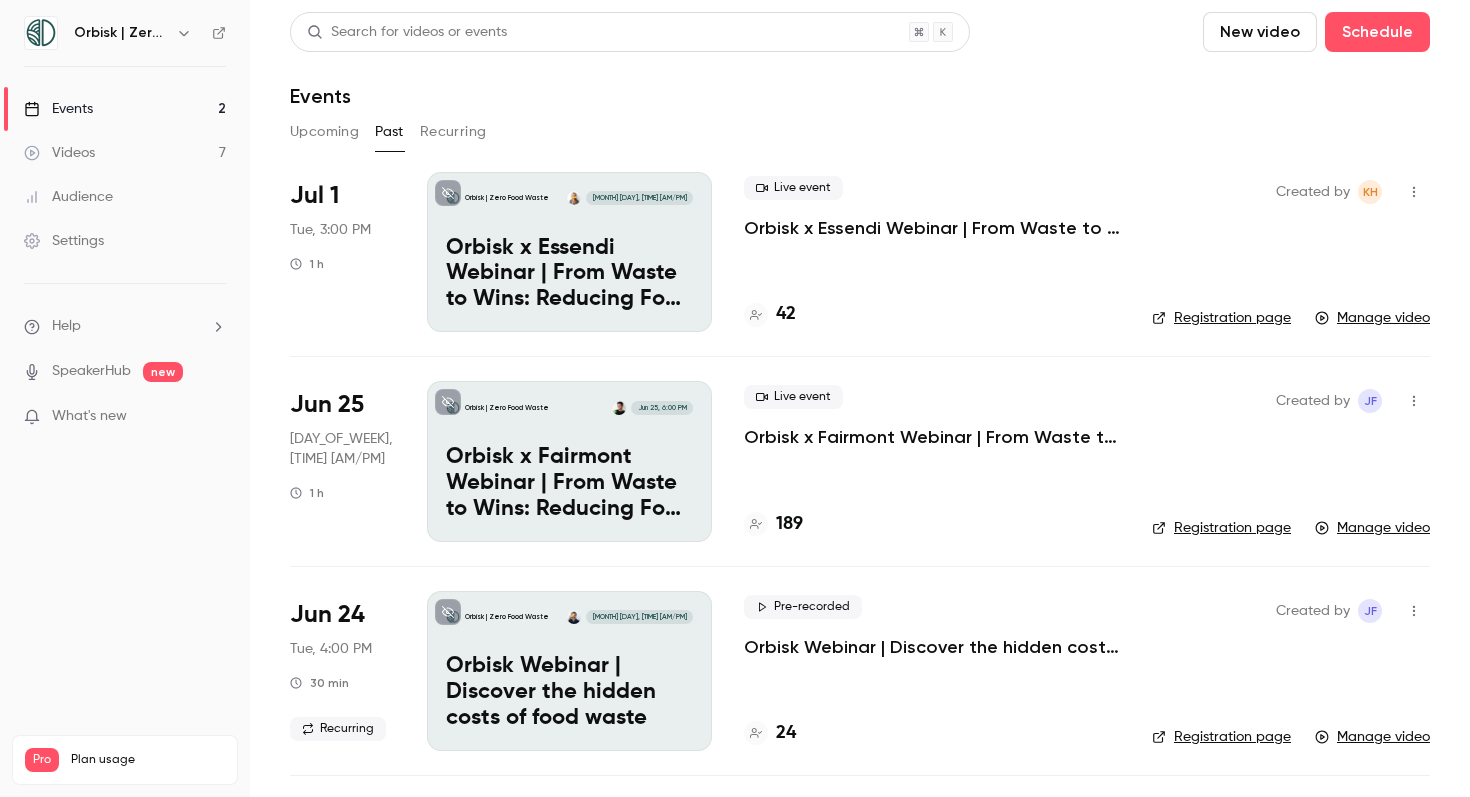 click on "Upcoming" at bounding box center [324, 132] 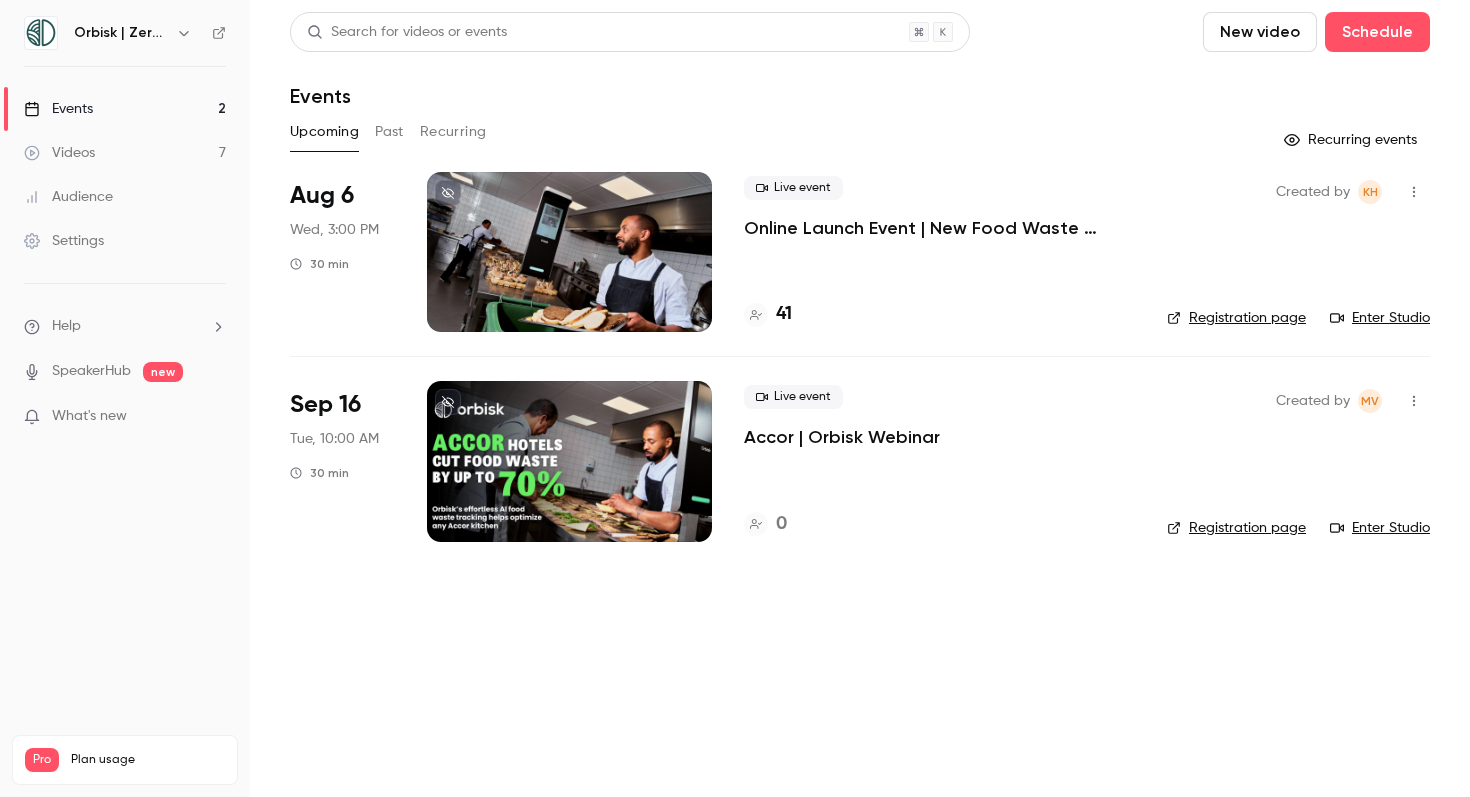 click 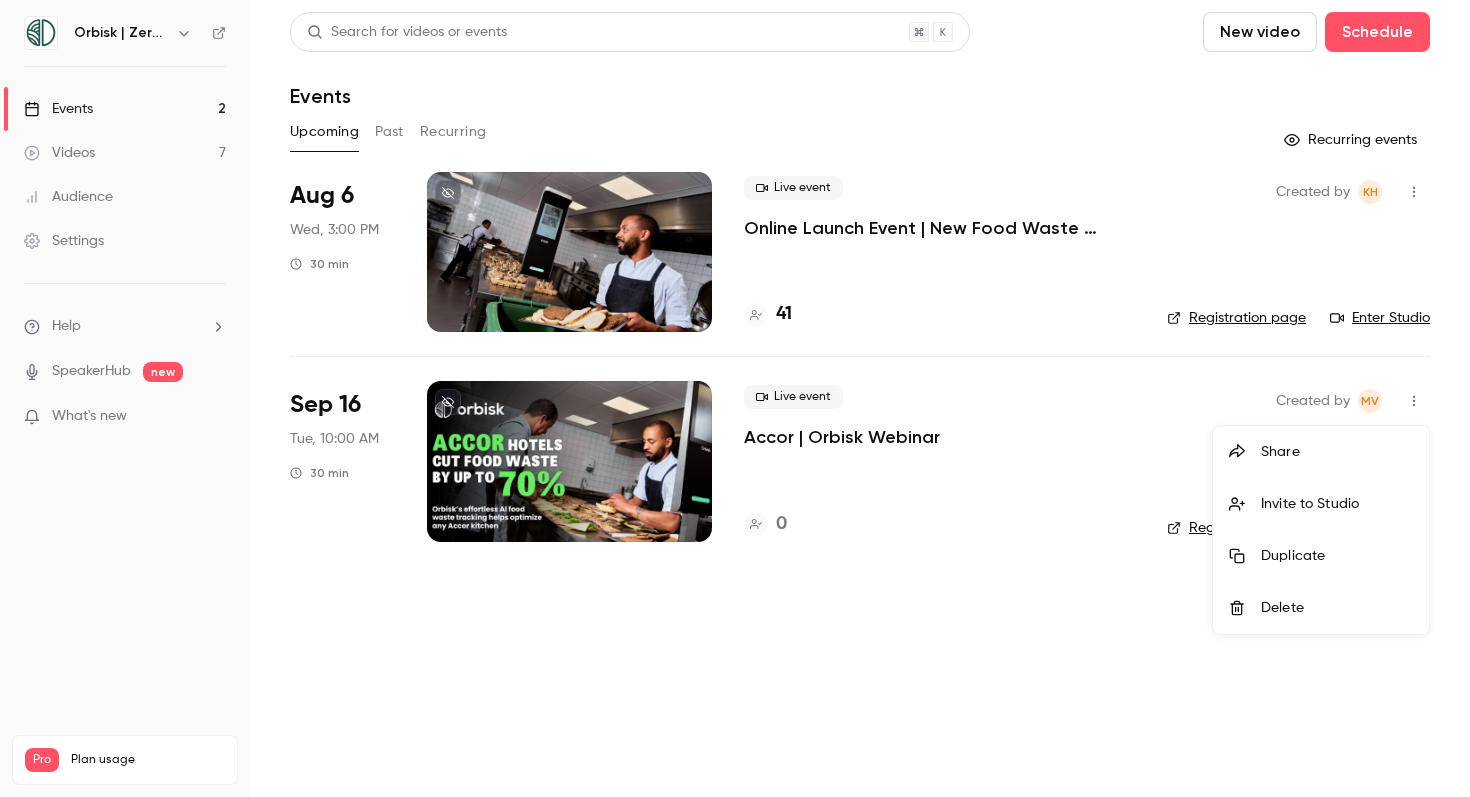 click at bounding box center (735, 398) 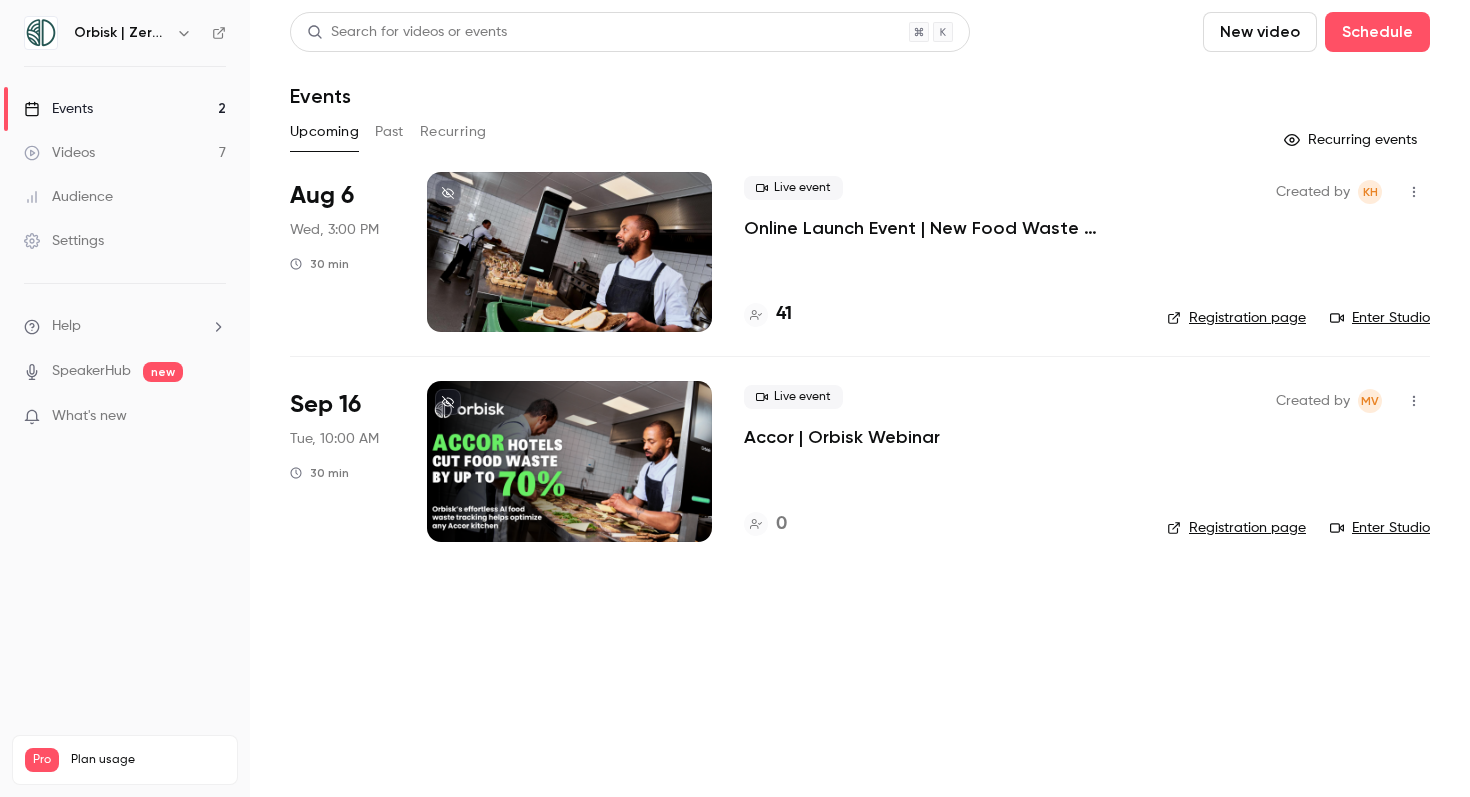 click on "Live event Accor | Orbisk Webinar  0" at bounding box center (939, 461) 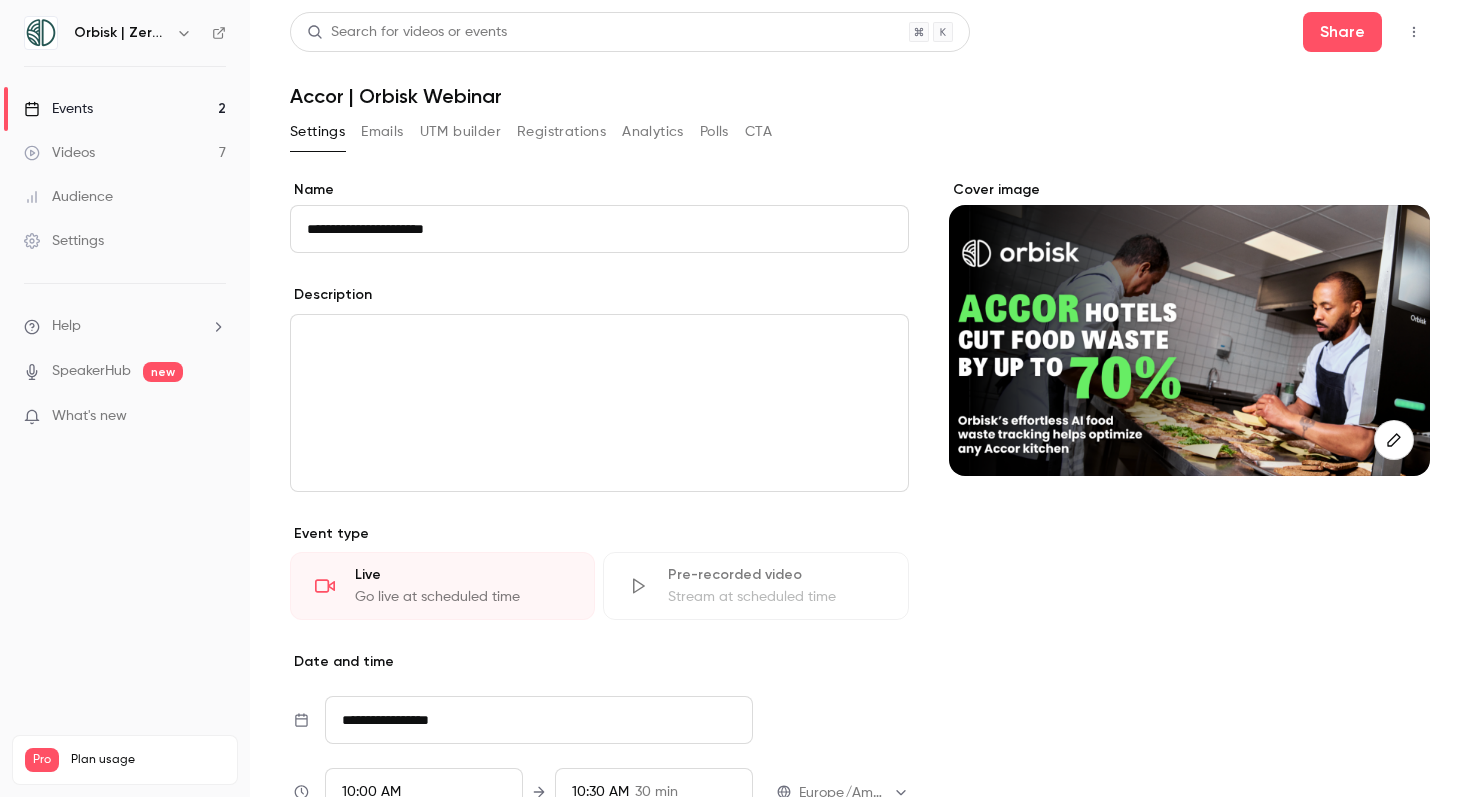 drag, startPoint x: 356, startPoint y: 224, endPoint x: 300, endPoint y: 228, distance: 56.142673 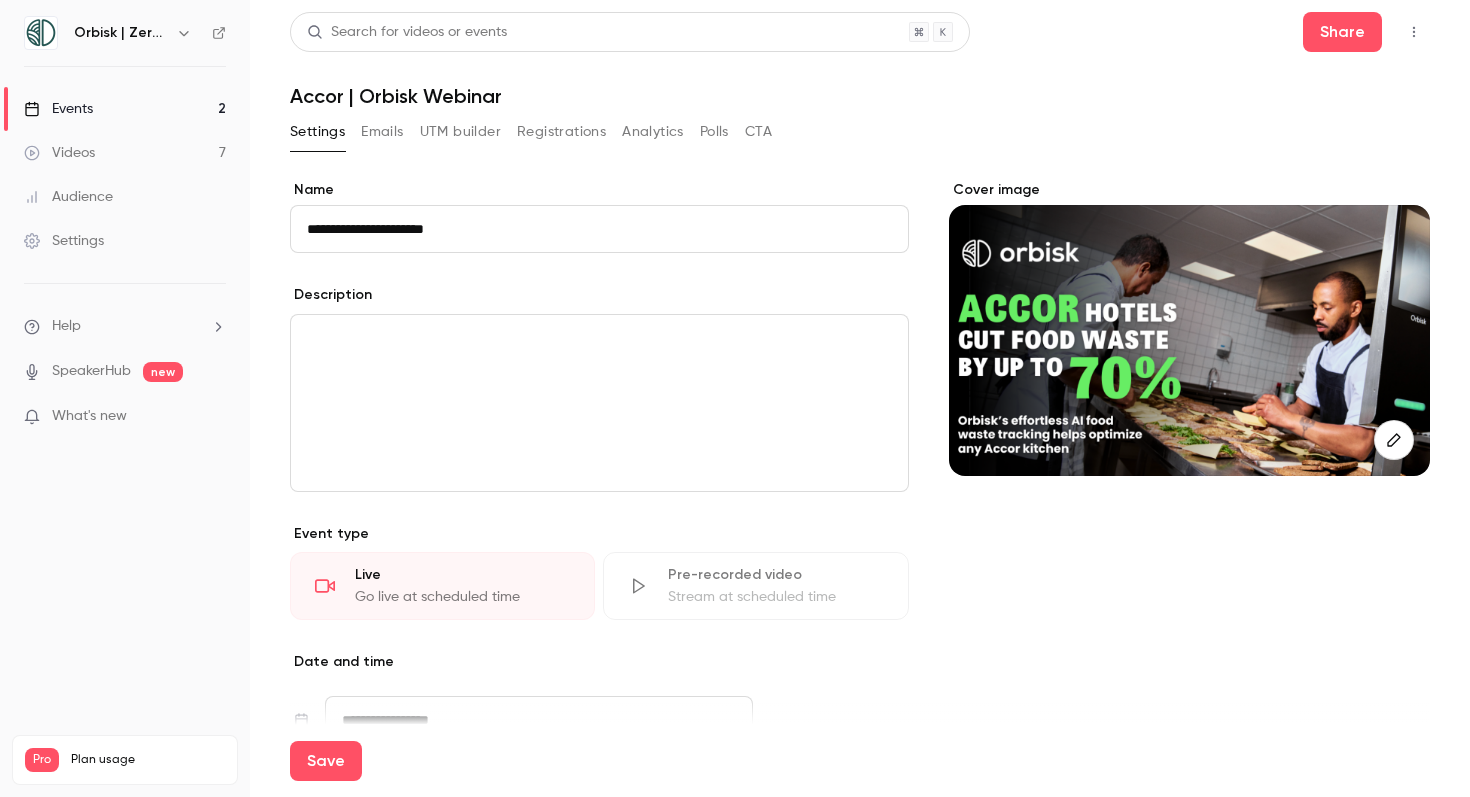 click on "**********" at bounding box center (599, 229) 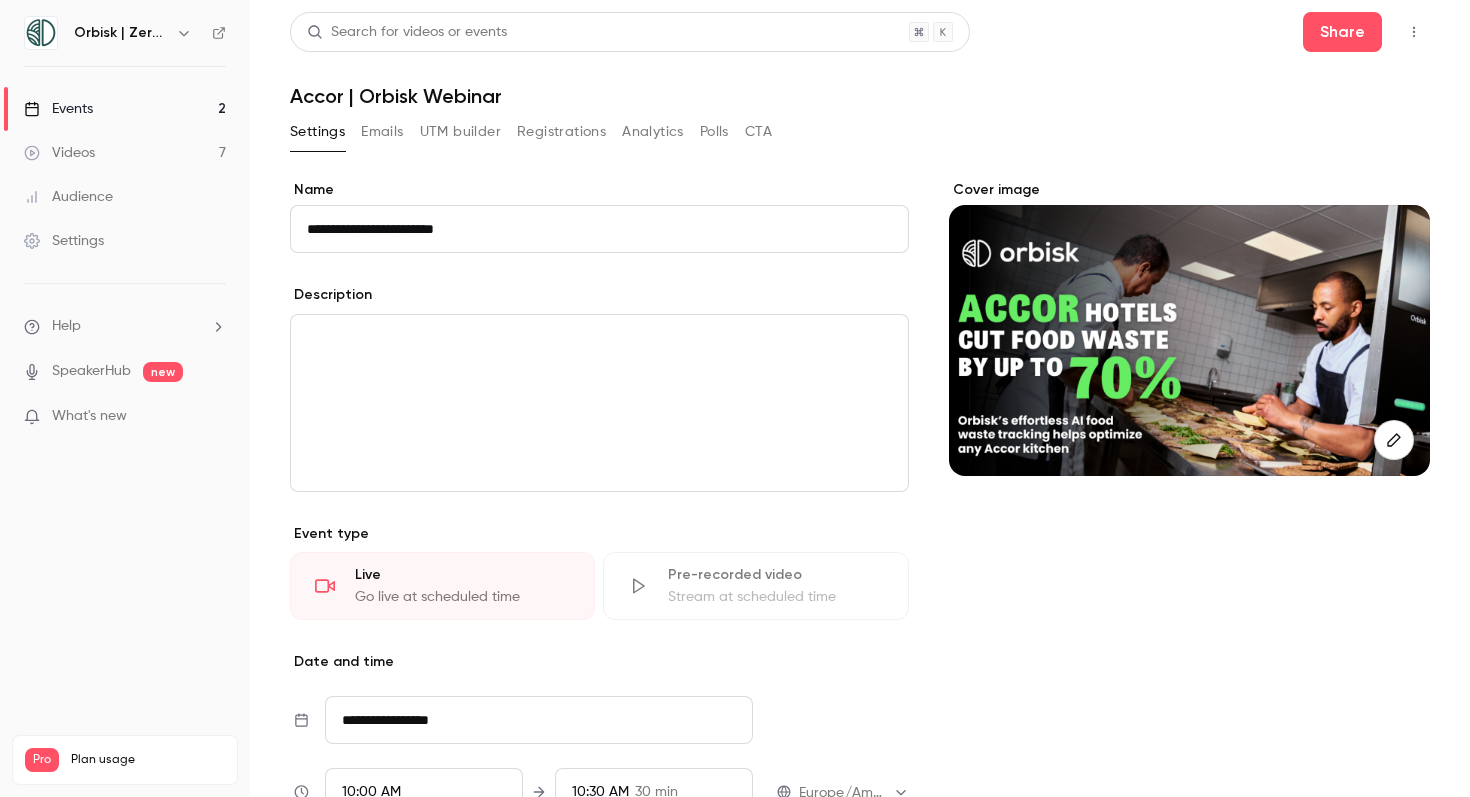 paste on "**********" 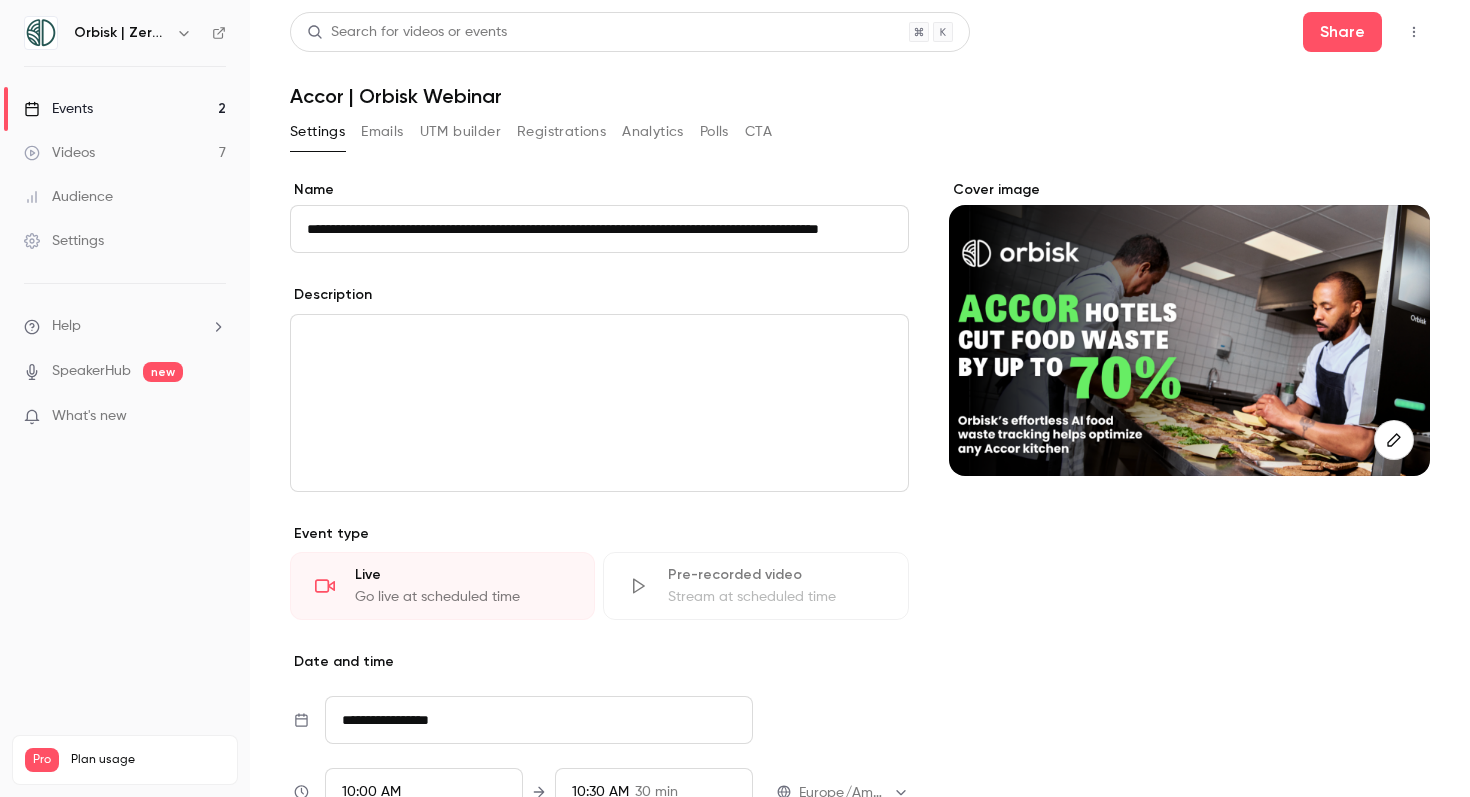 scroll, scrollTop: 0, scrollLeft: 82, axis: horizontal 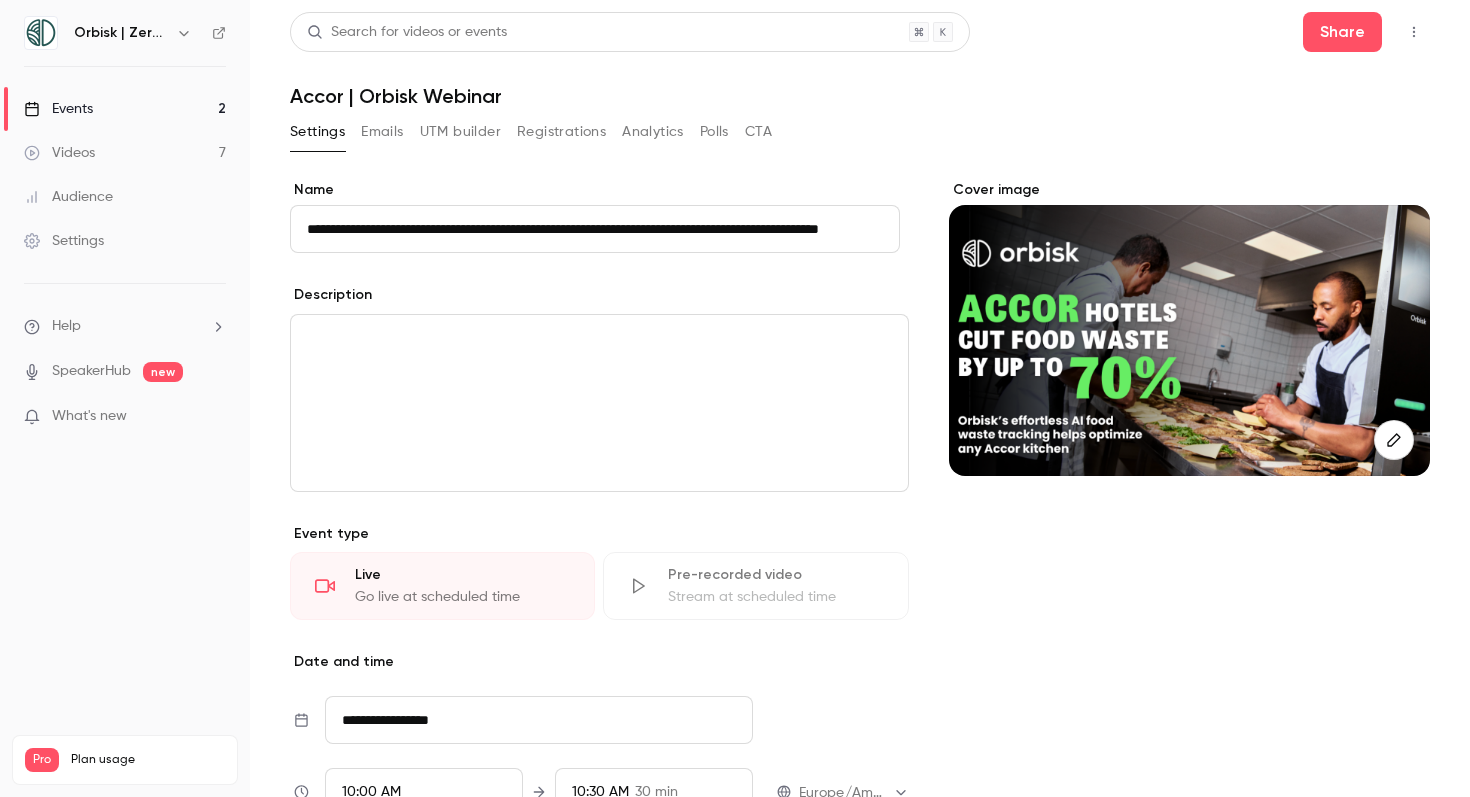 click on "**********" at bounding box center [595, 229] 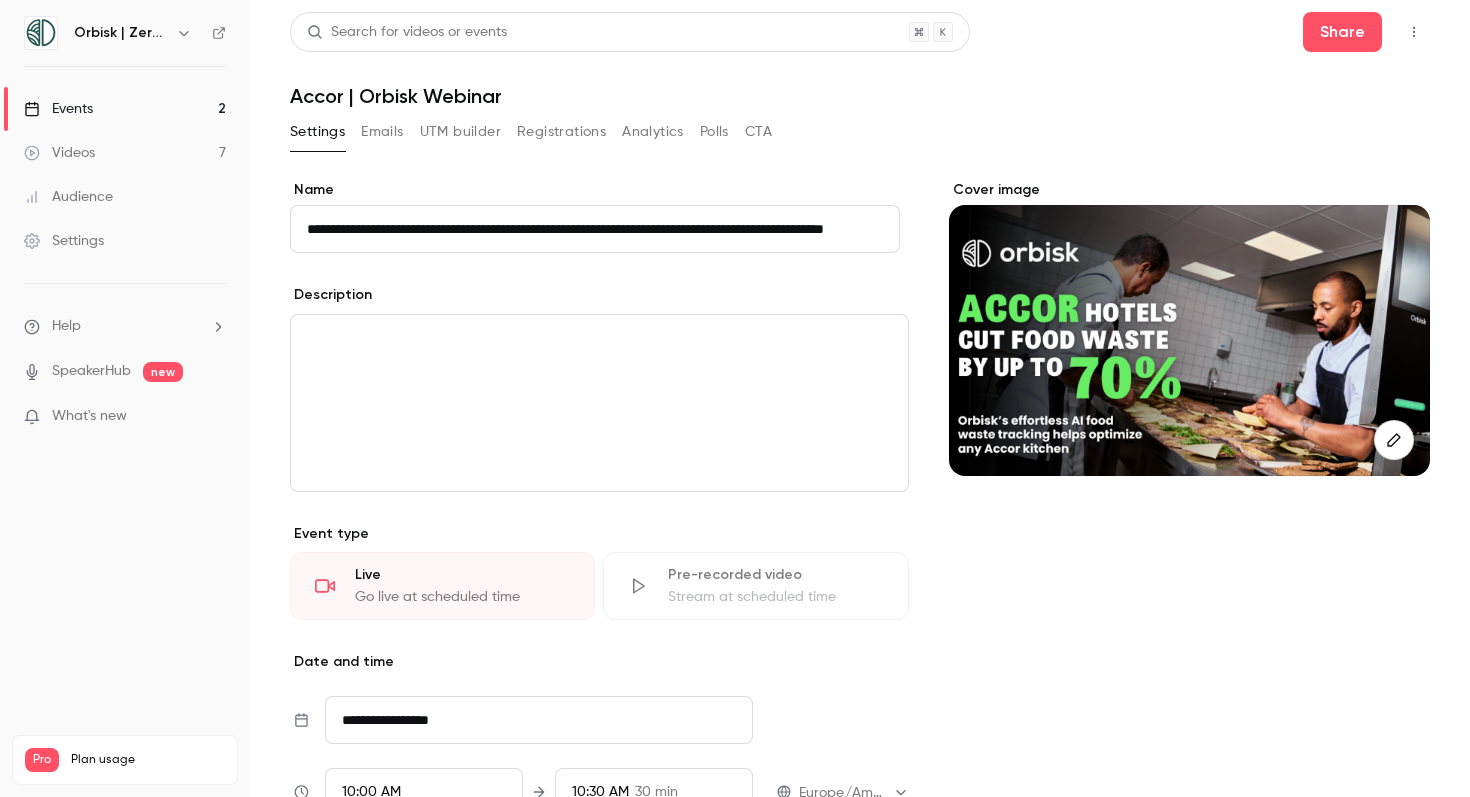 click on "**********" at bounding box center [595, 229] 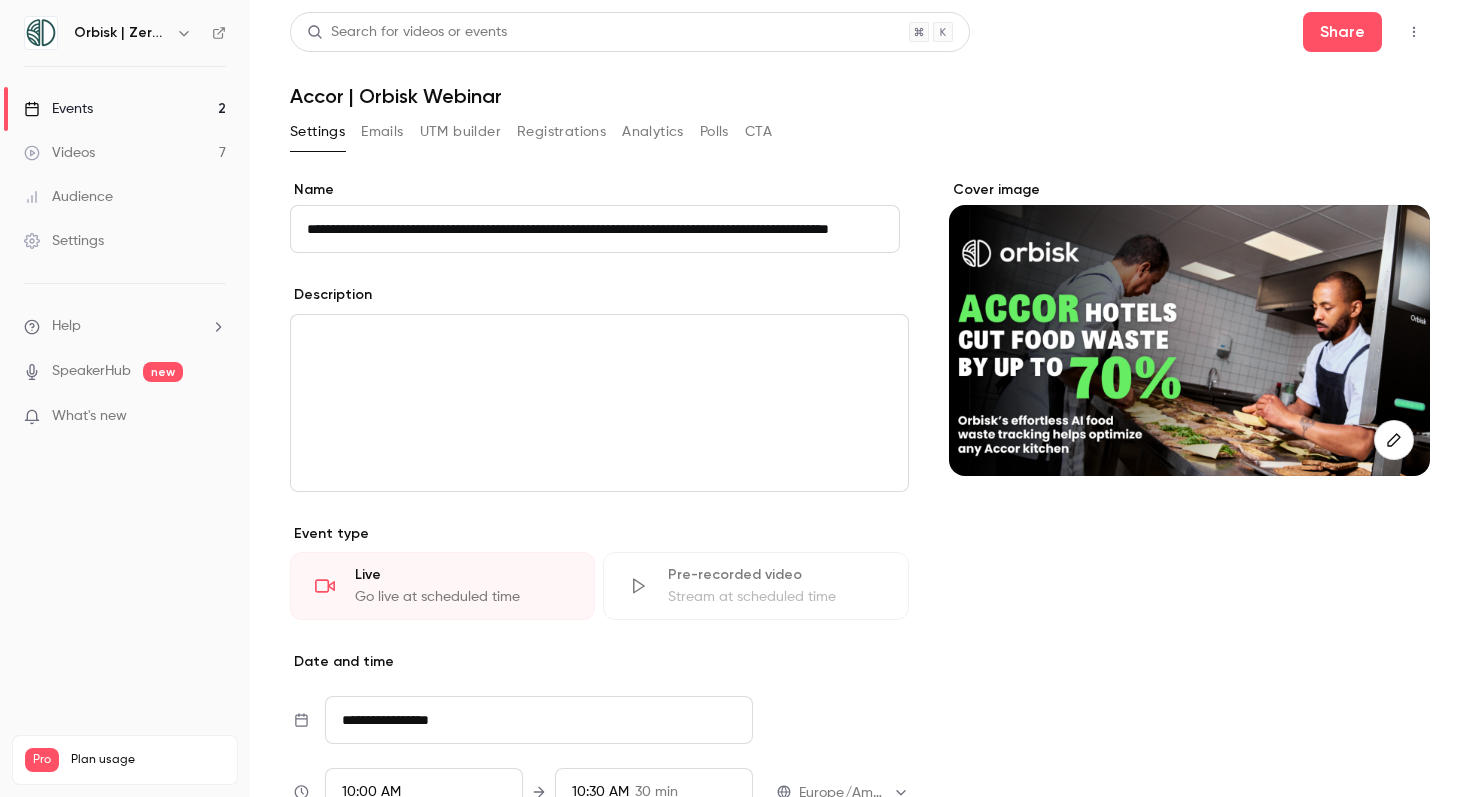 click on "**********" at bounding box center (595, 229) 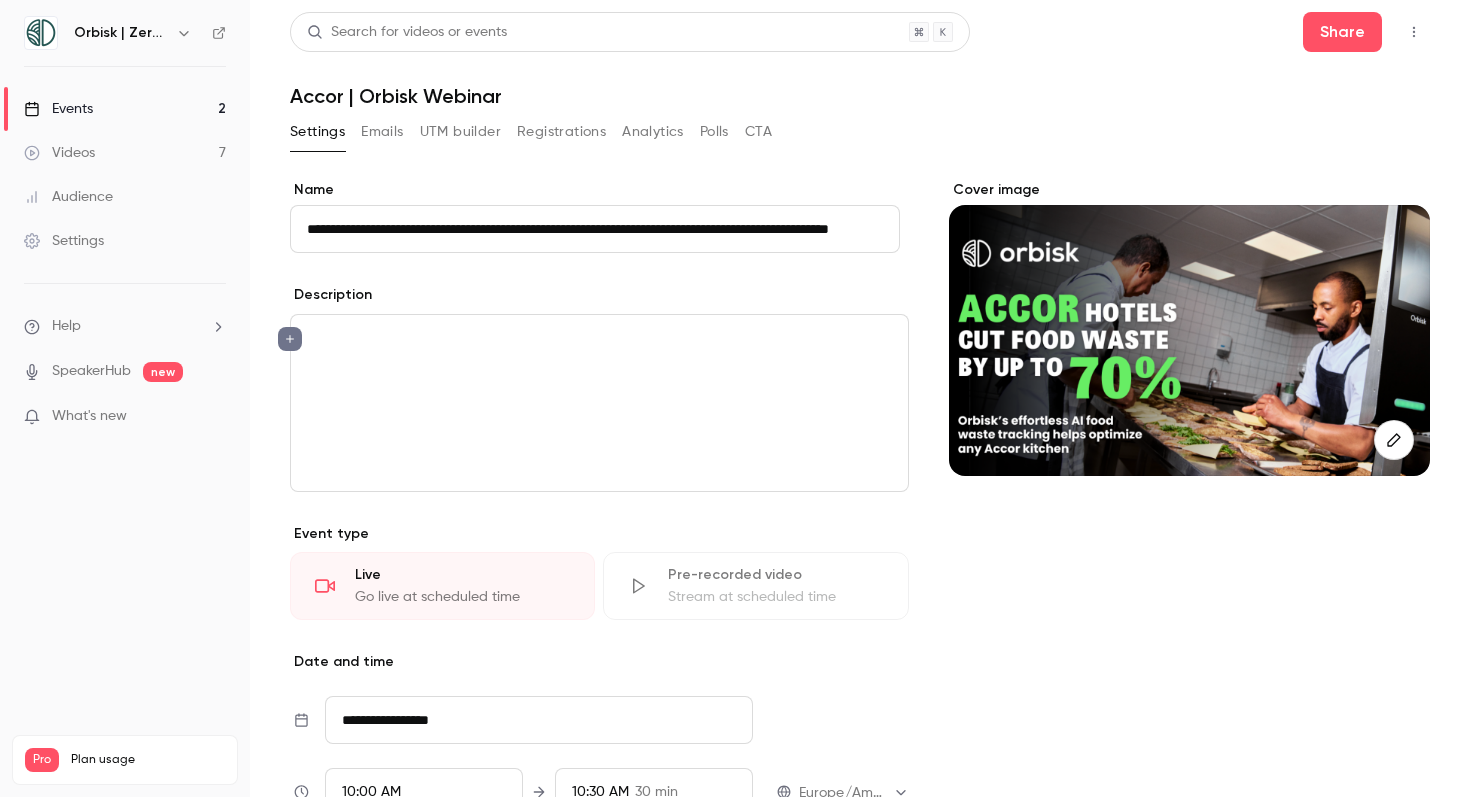 scroll, scrollTop: 0, scrollLeft: 0, axis: both 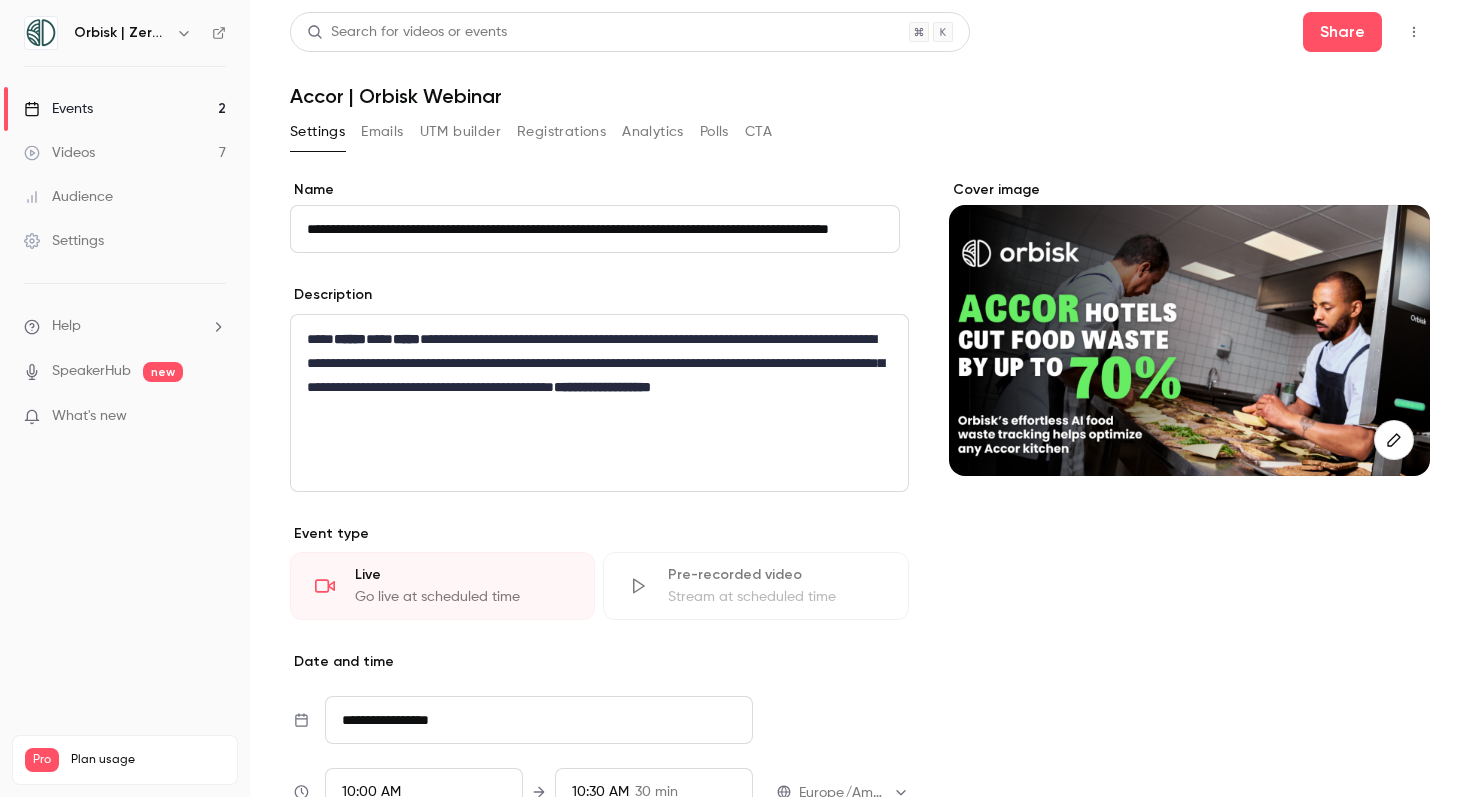 type 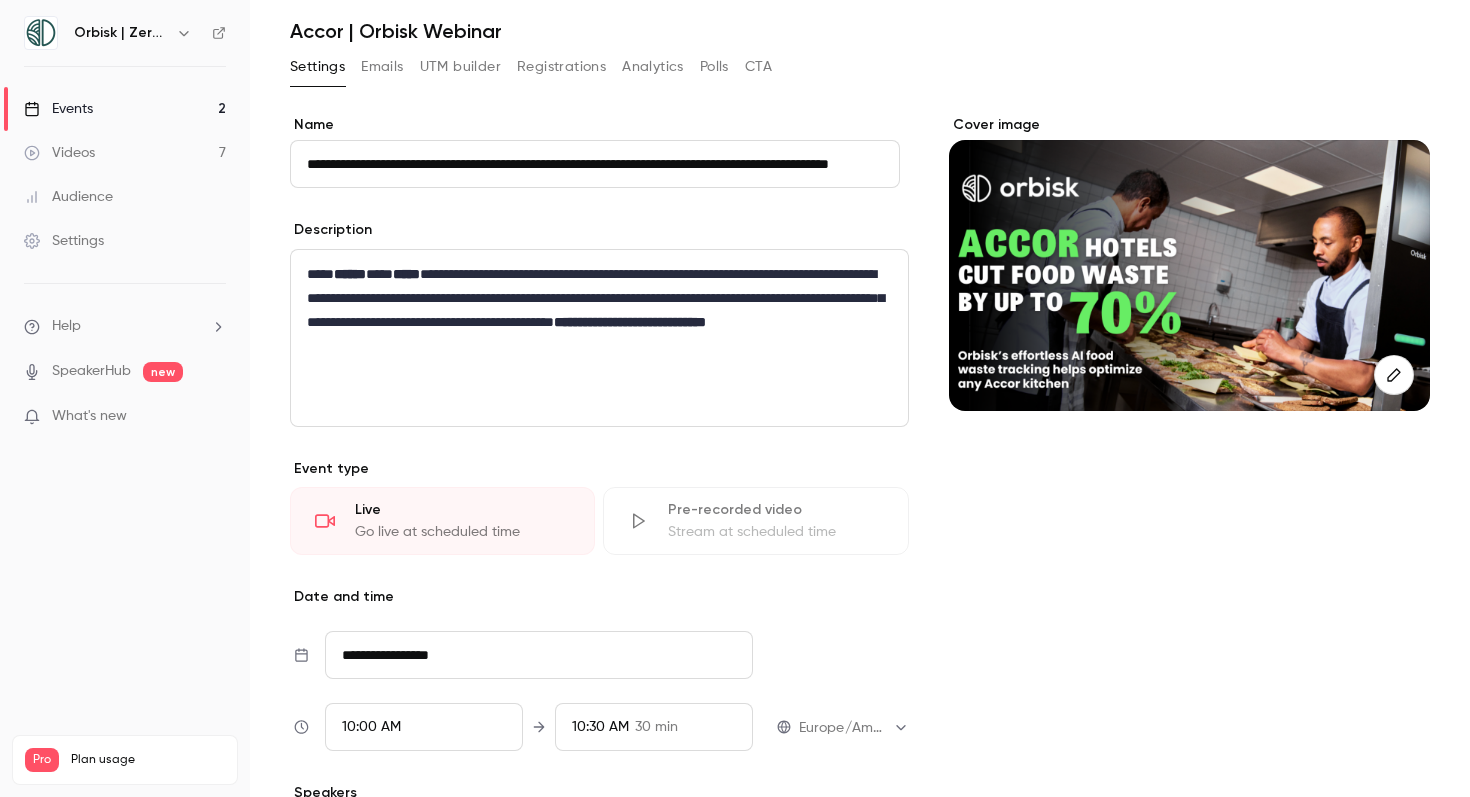 scroll, scrollTop: 0, scrollLeft: 0, axis: both 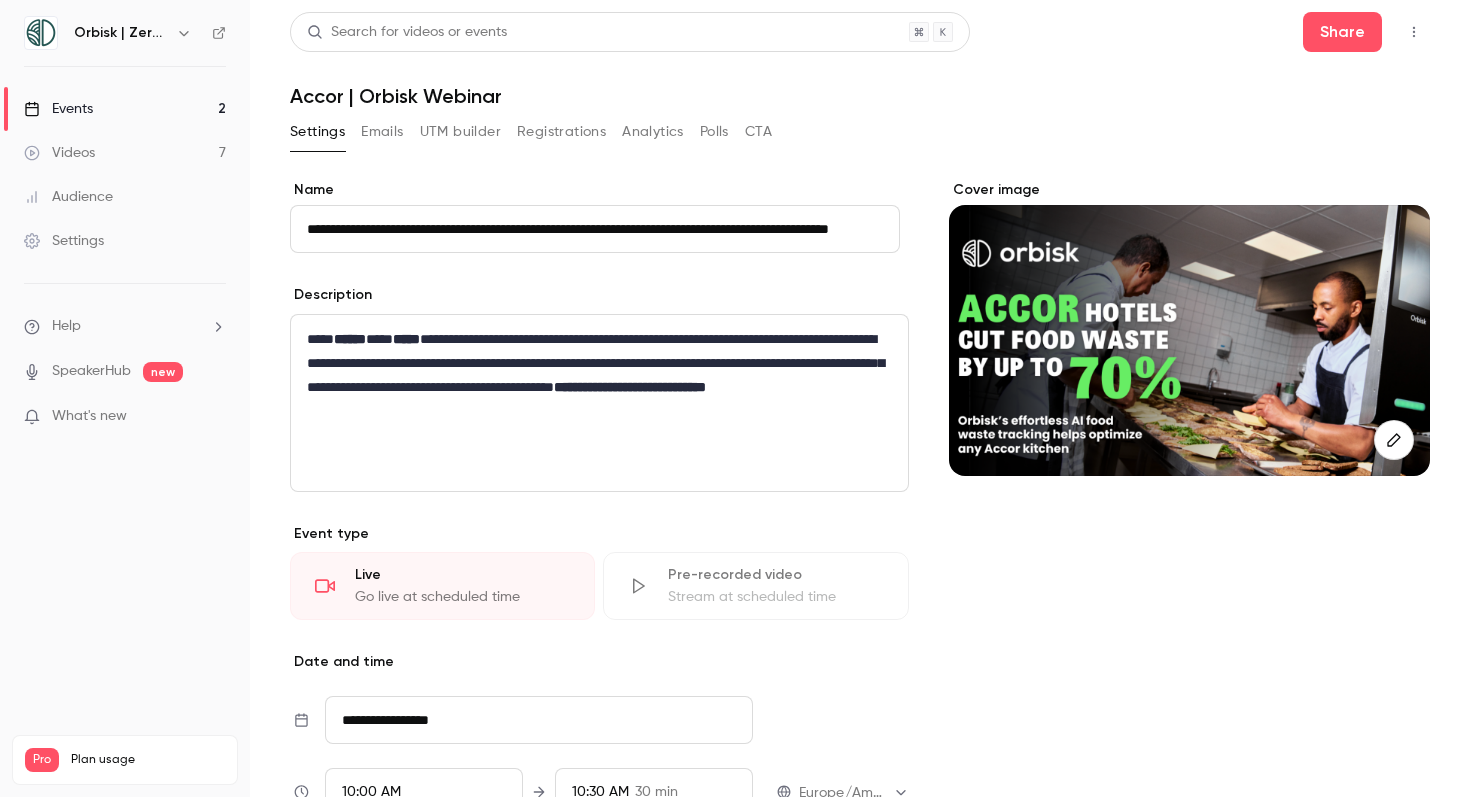 click on "Emails" at bounding box center (382, 132) 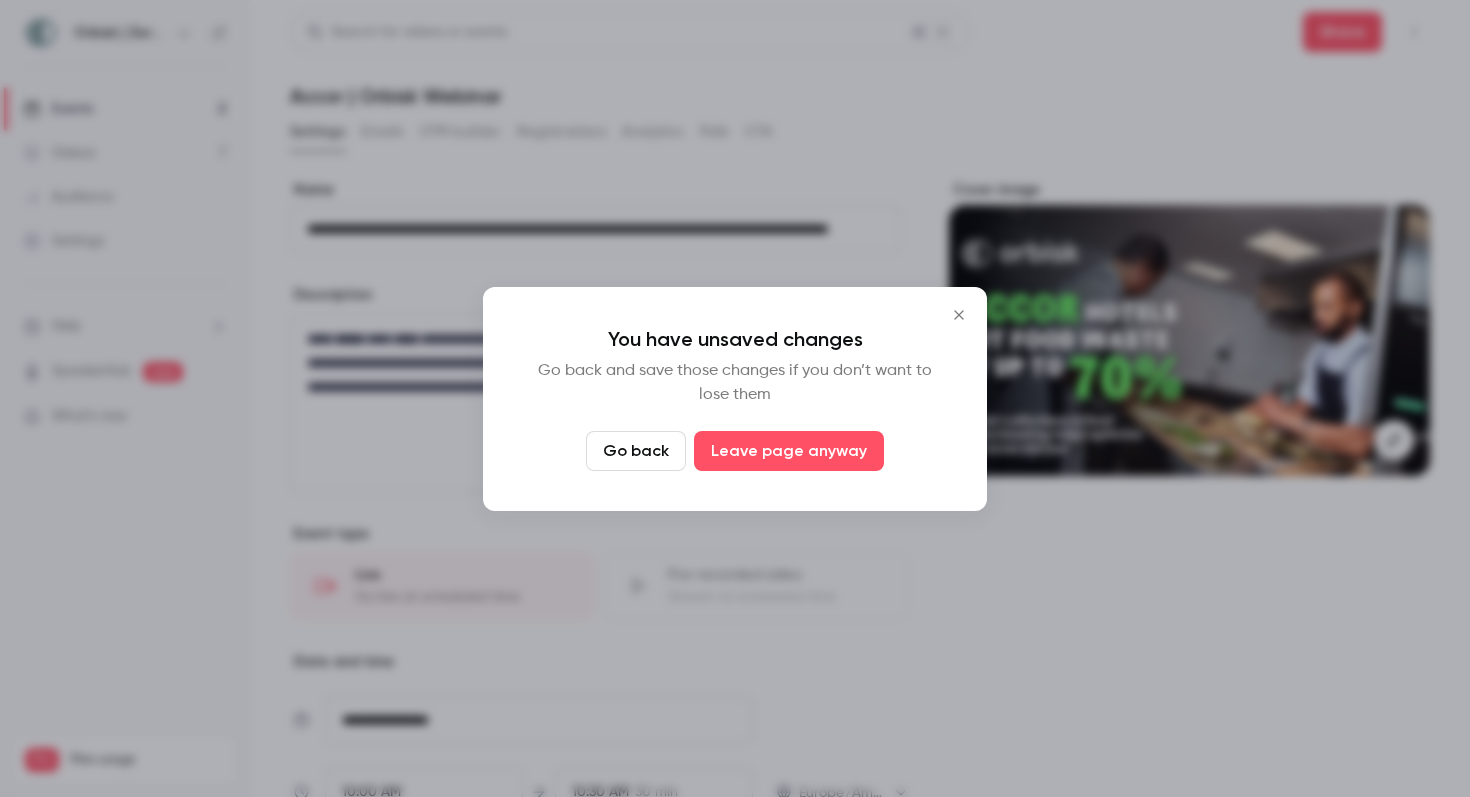 click at bounding box center (735, 398) 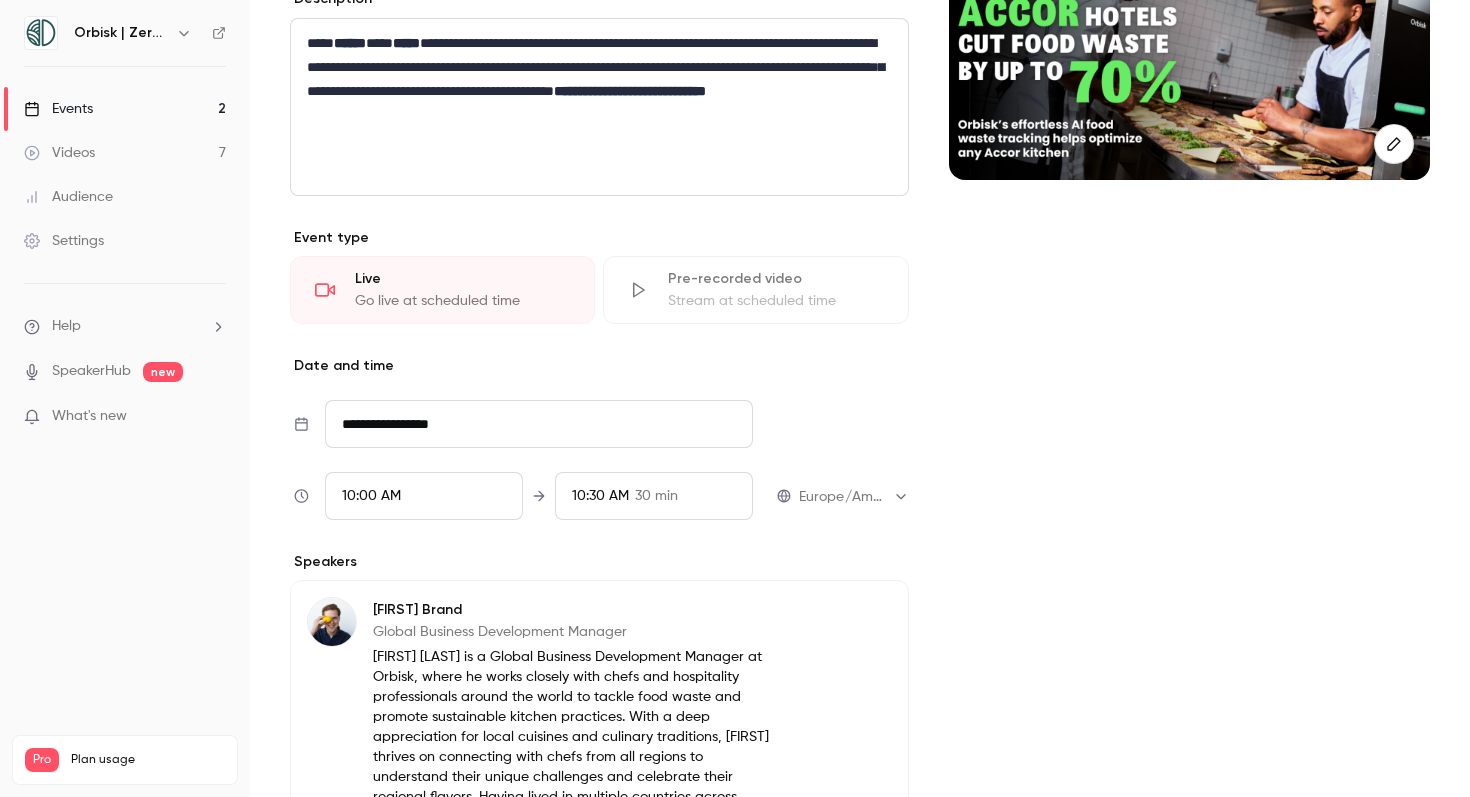 scroll, scrollTop: 681, scrollLeft: 0, axis: vertical 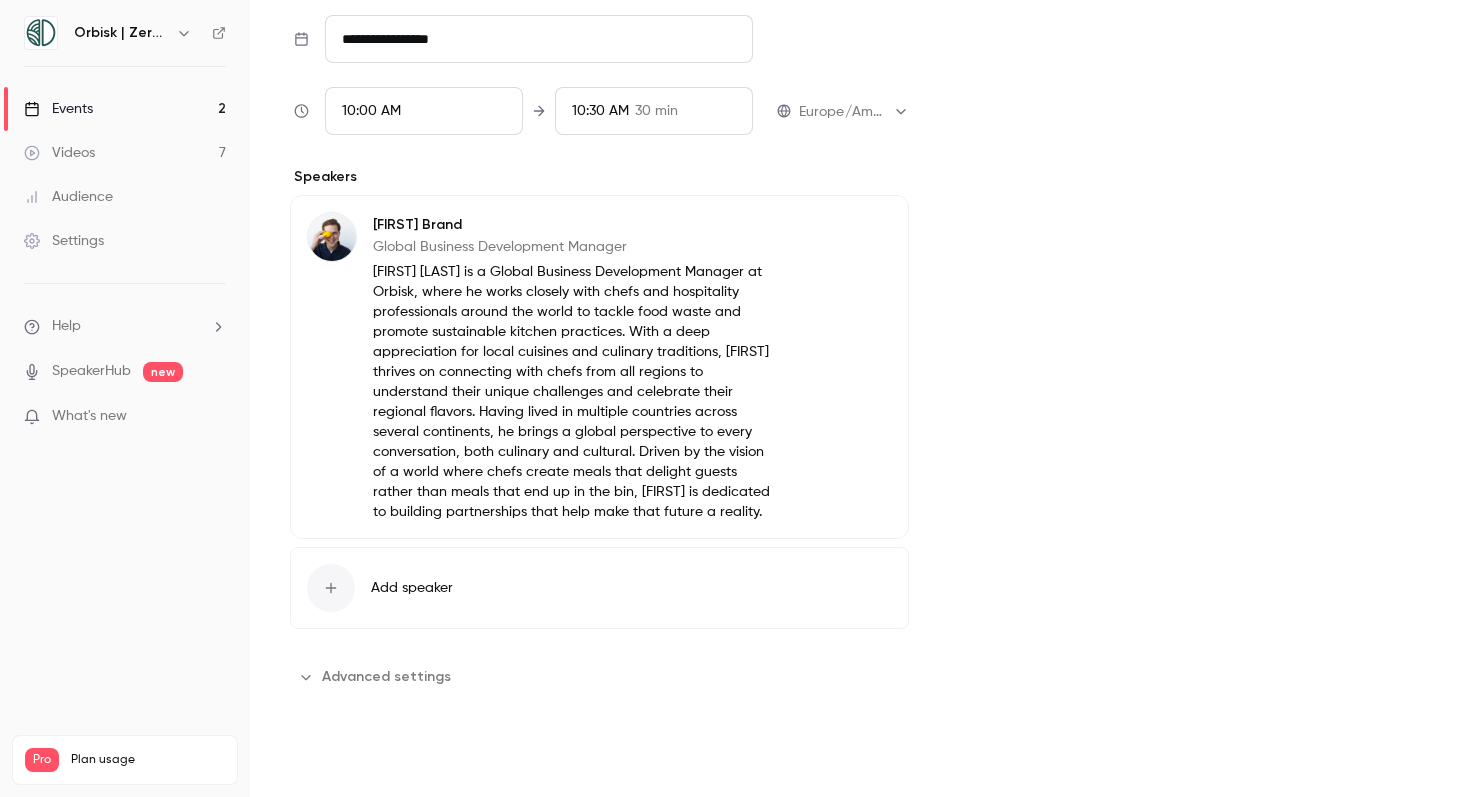click on "Save" at bounding box center (326, 761) 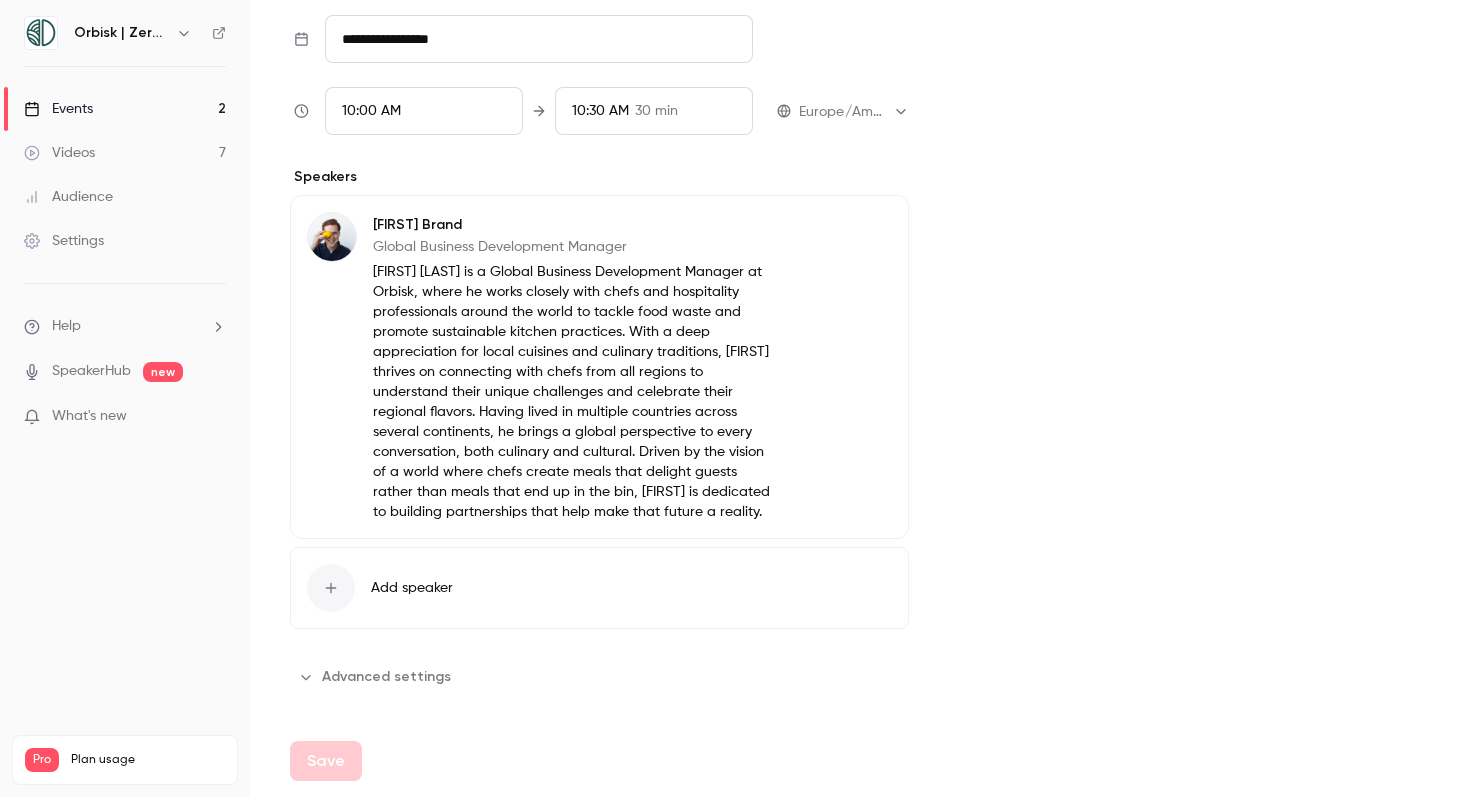 type on "**********" 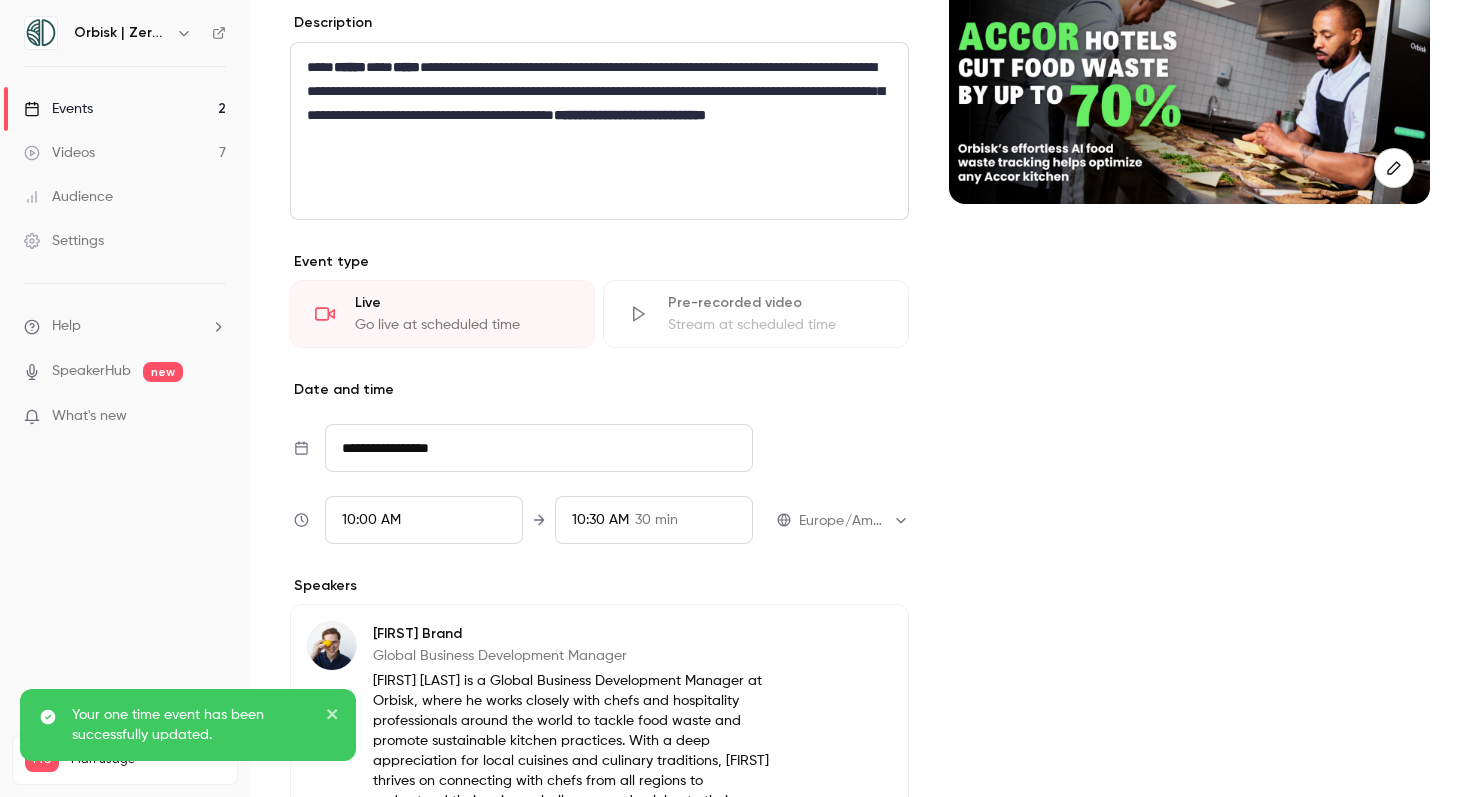 scroll, scrollTop: 0, scrollLeft: 0, axis: both 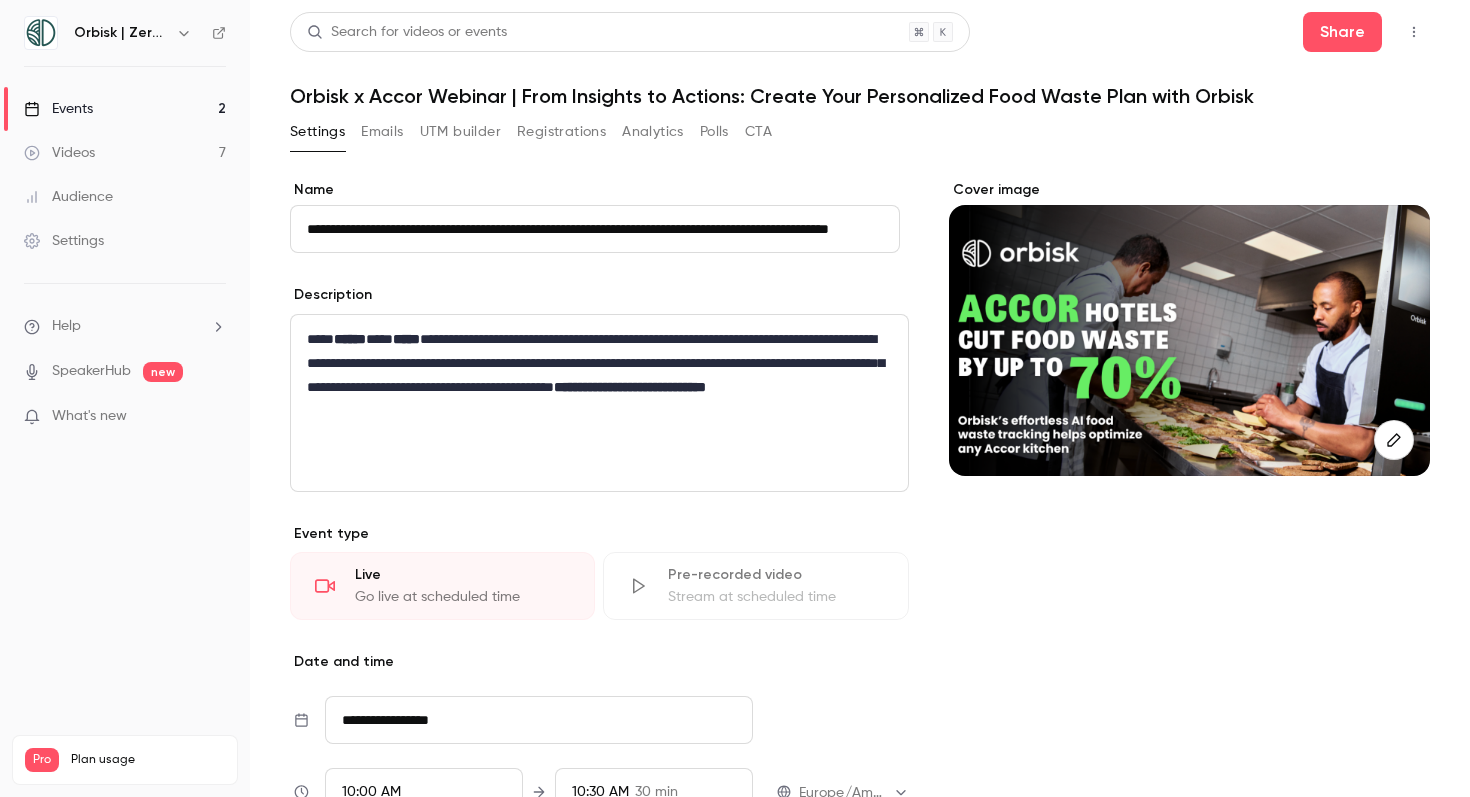 click on "Events 2" at bounding box center [125, 109] 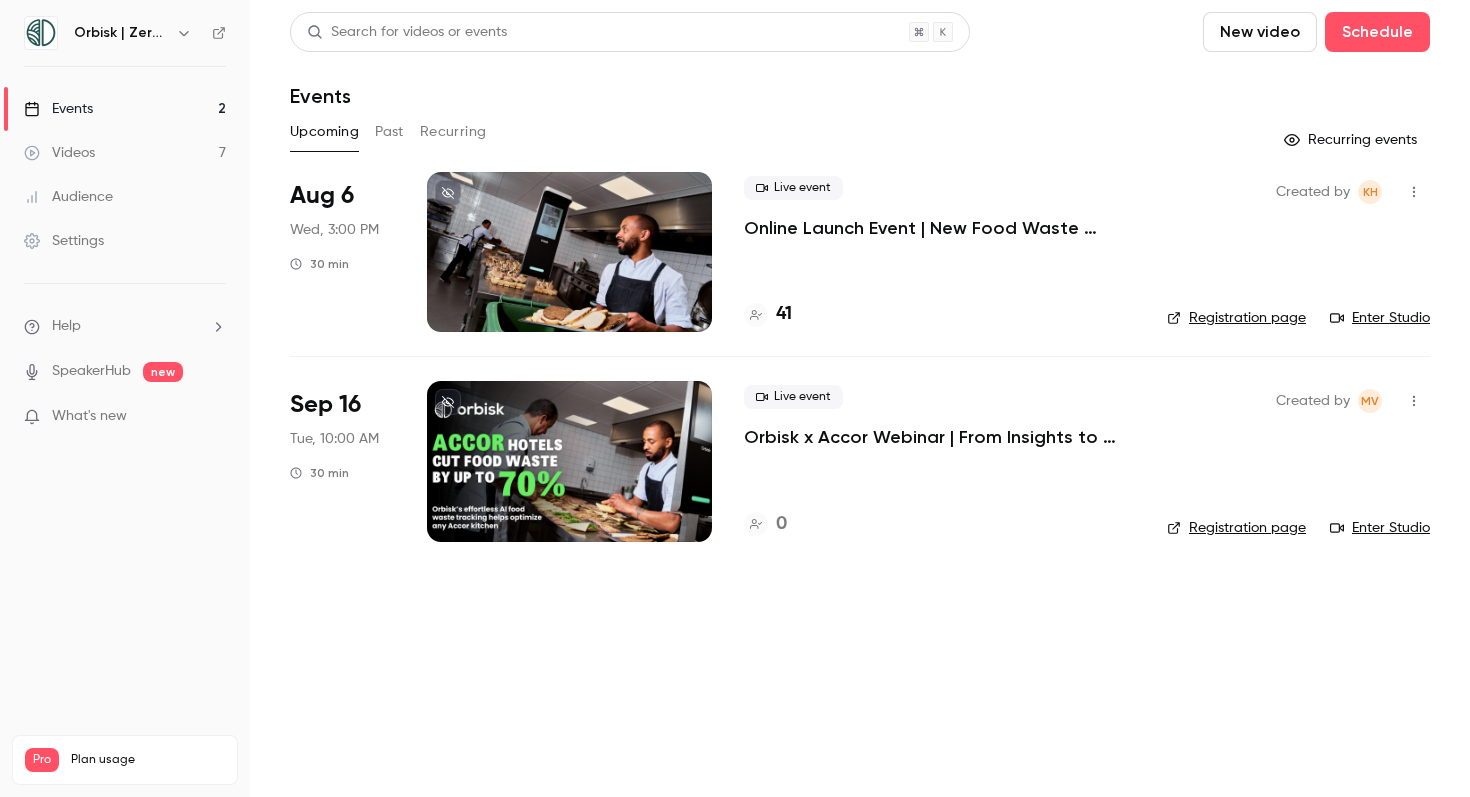click on "Registration page" at bounding box center [1236, 528] 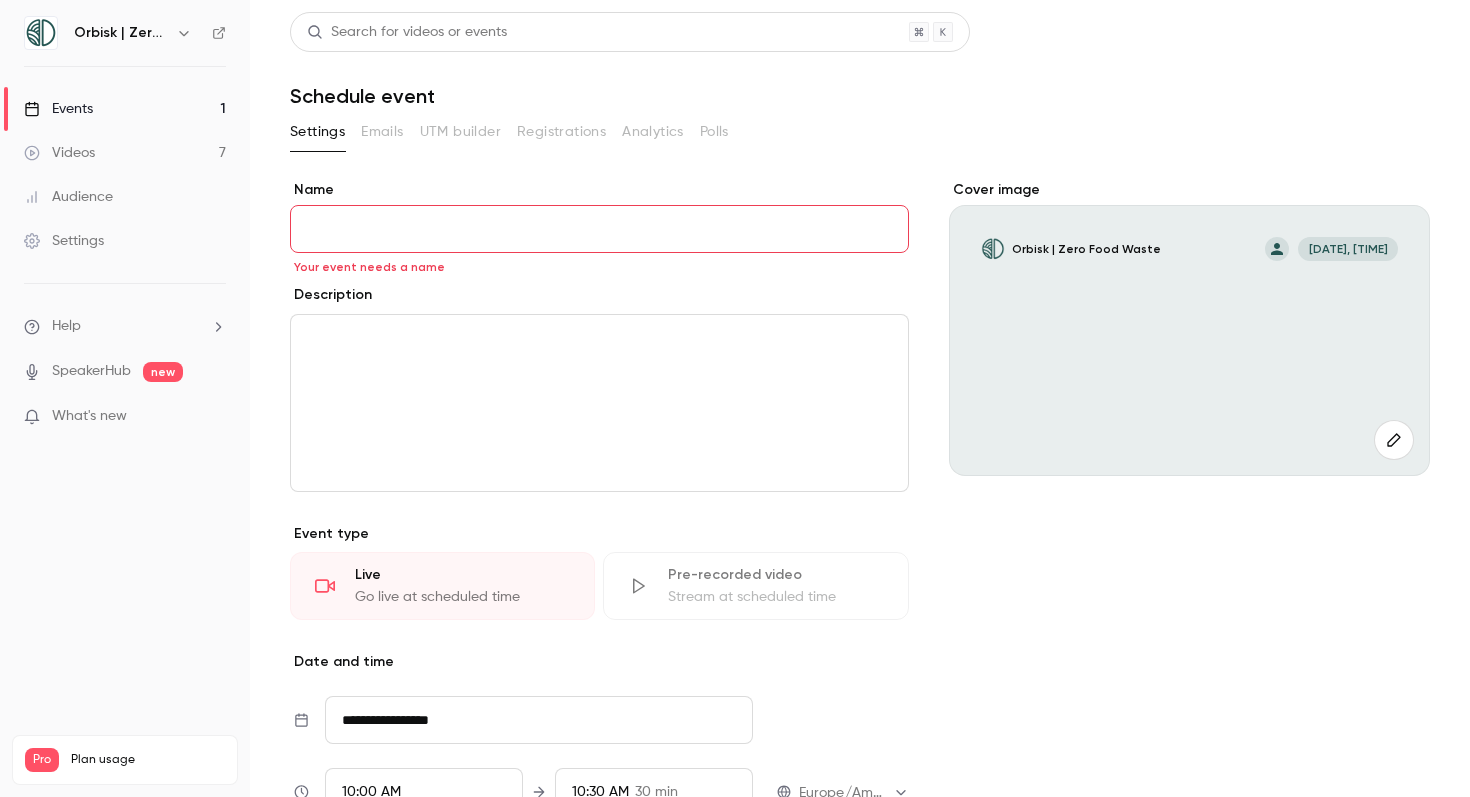 scroll, scrollTop: 0, scrollLeft: 0, axis: both 